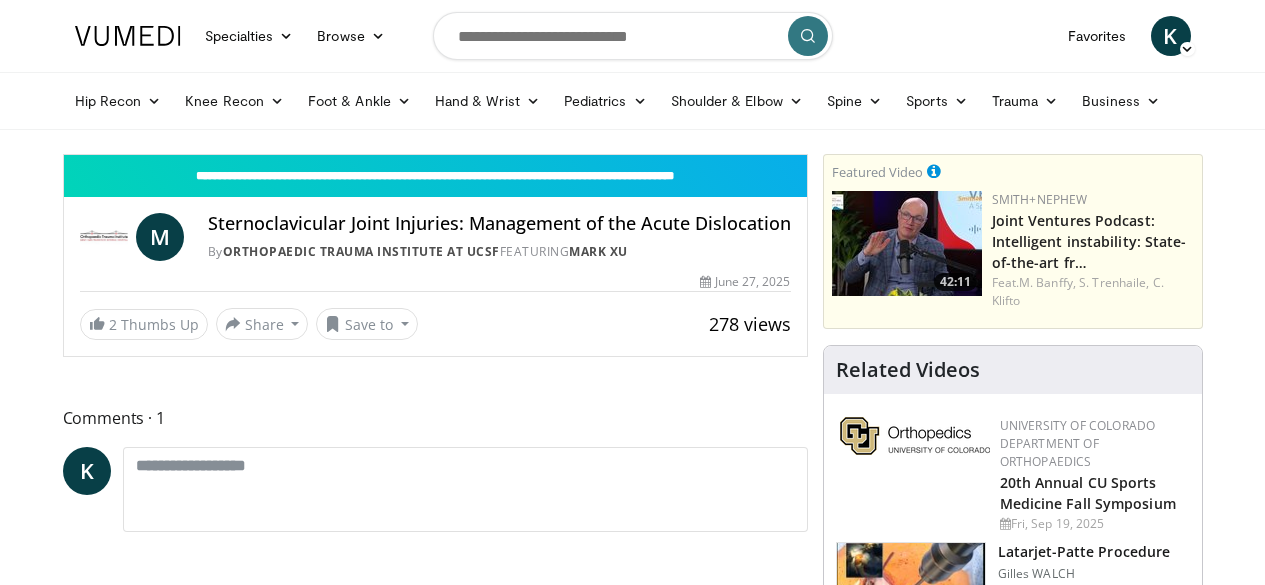 scroll, scrollTop: 0, scrollLeft: 0, axis: both 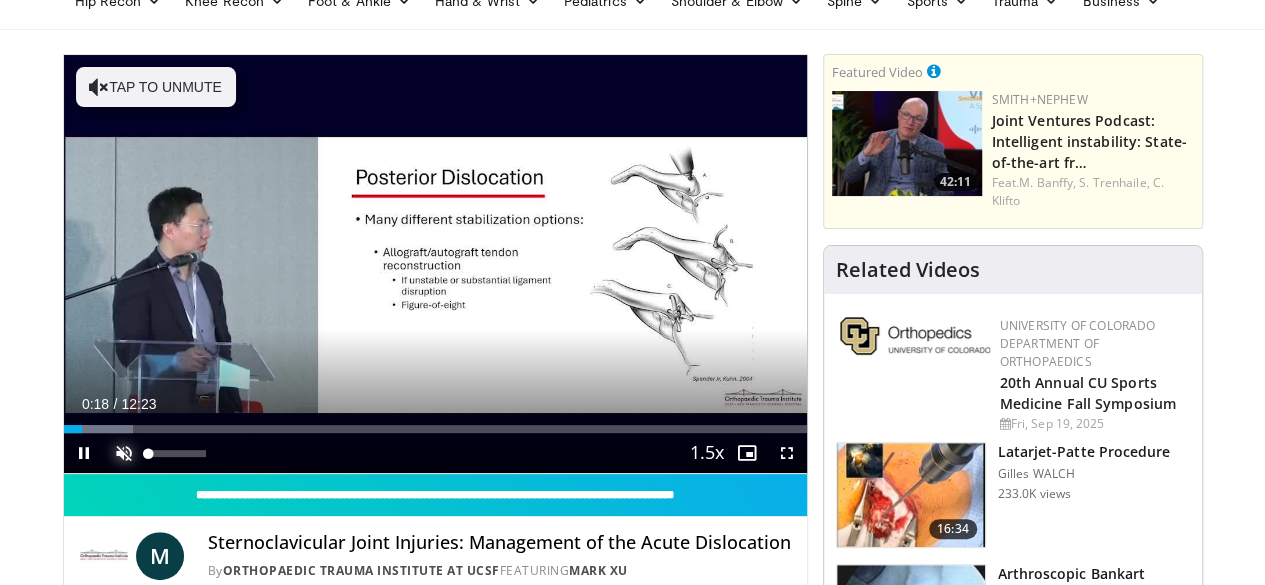 click at bounding box center [124, 453] 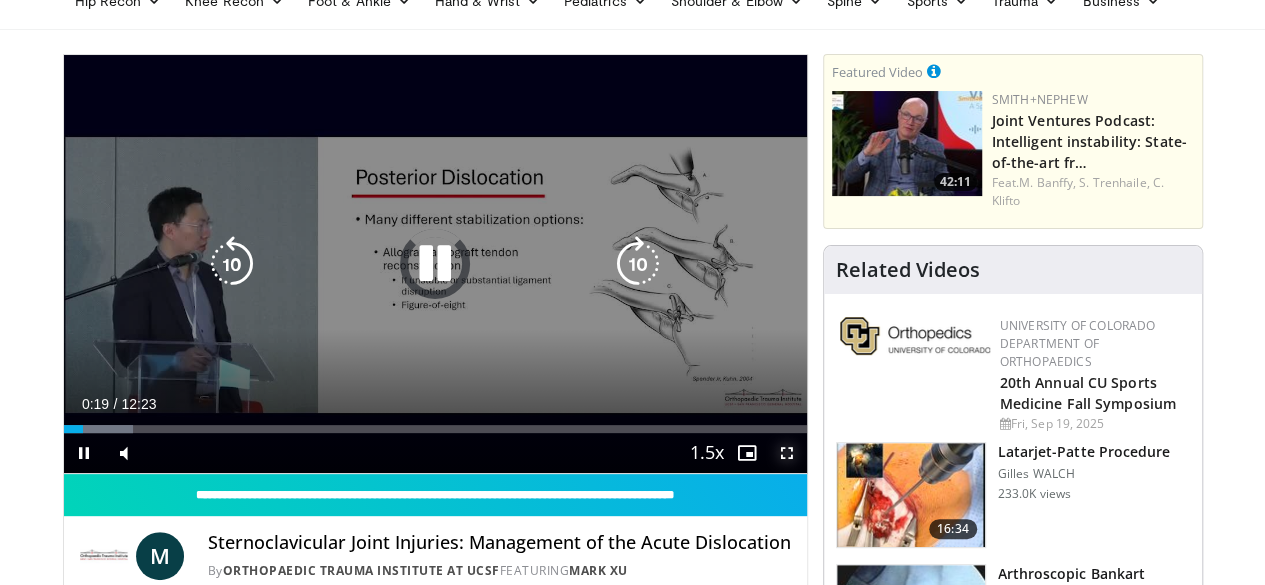 drag, startPoint x: 816, startPoint y: 490, endPoint x: 814, endPoint y: 577, distance: 87.02299 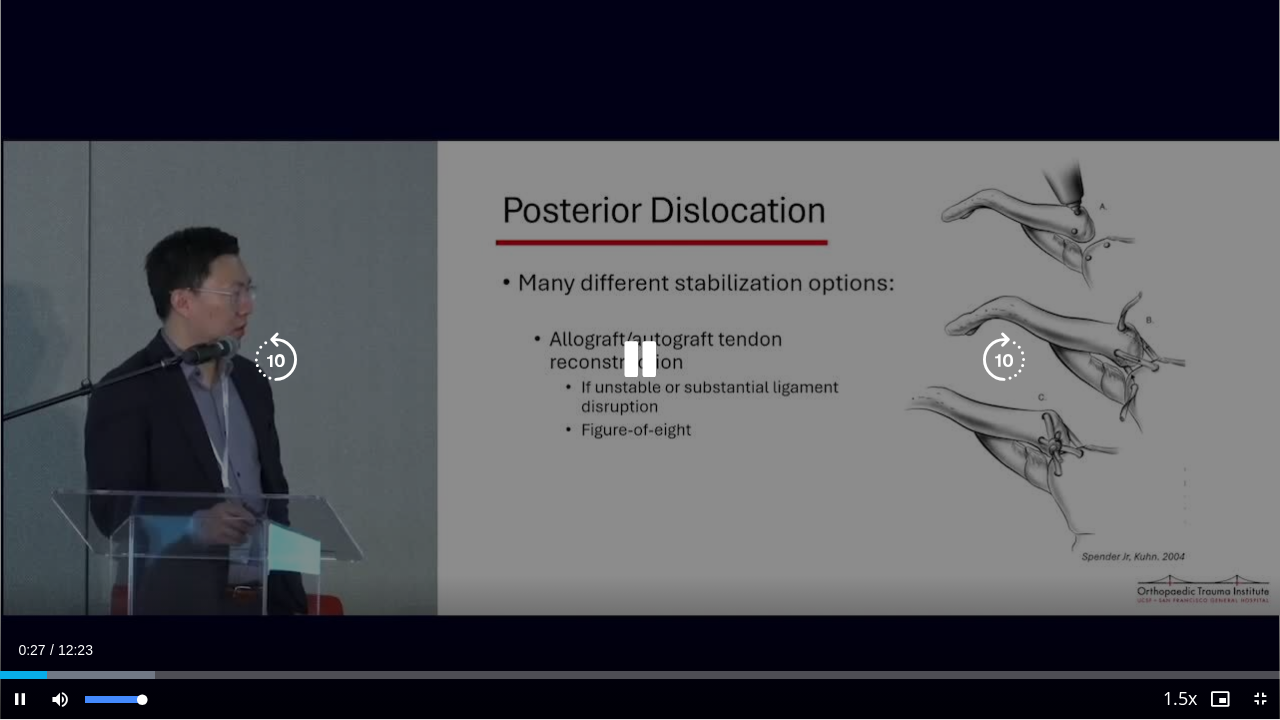 drag, startPoint x: 103, startPoint y: 707, endPoint x: 145, endPoint y: 697, distance: 43.174065 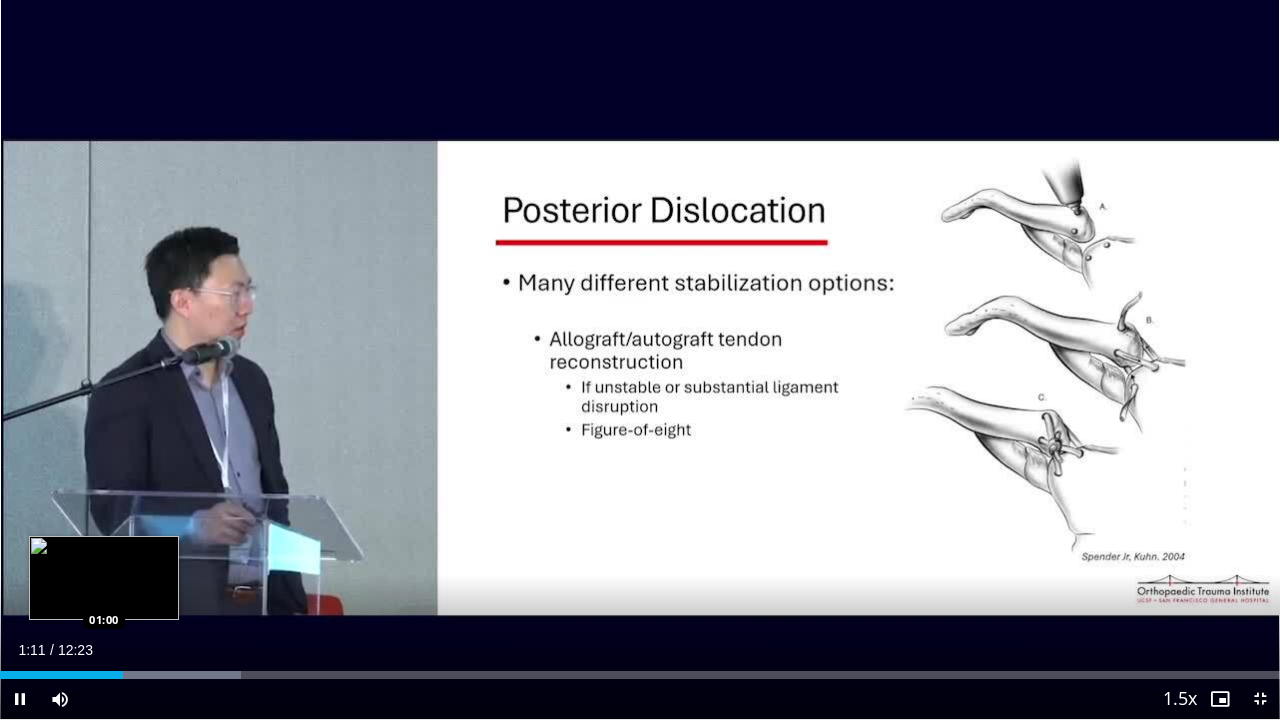 click on "01:11" at bounding box center [61, 675] 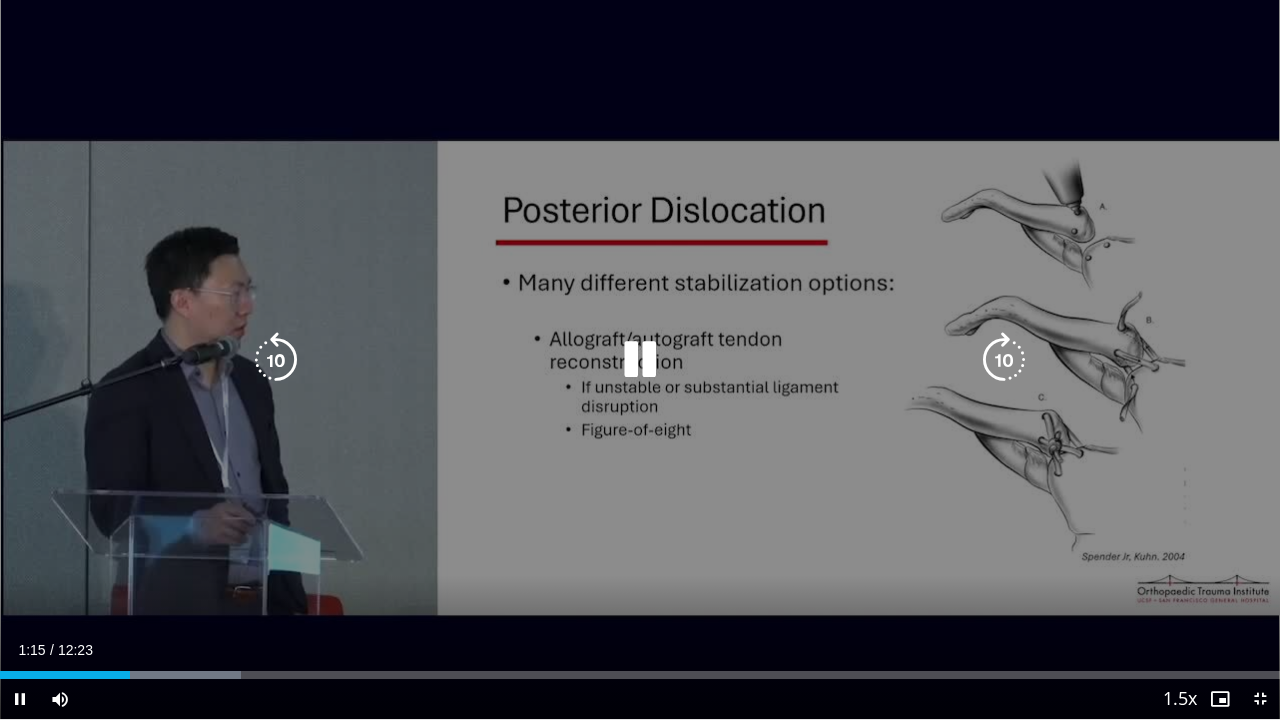 click on "10 seconds
Tap to unmute" at bounding box center [640, 359] 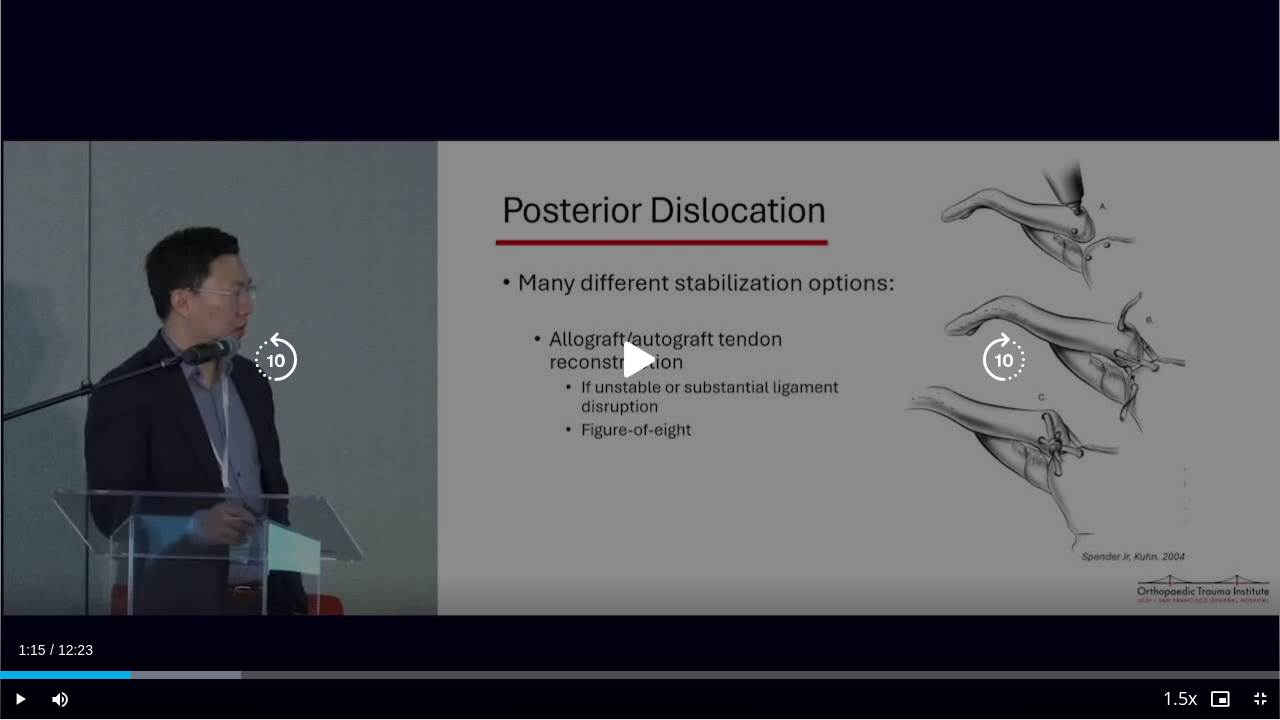 click at bounding box center [640, 360] 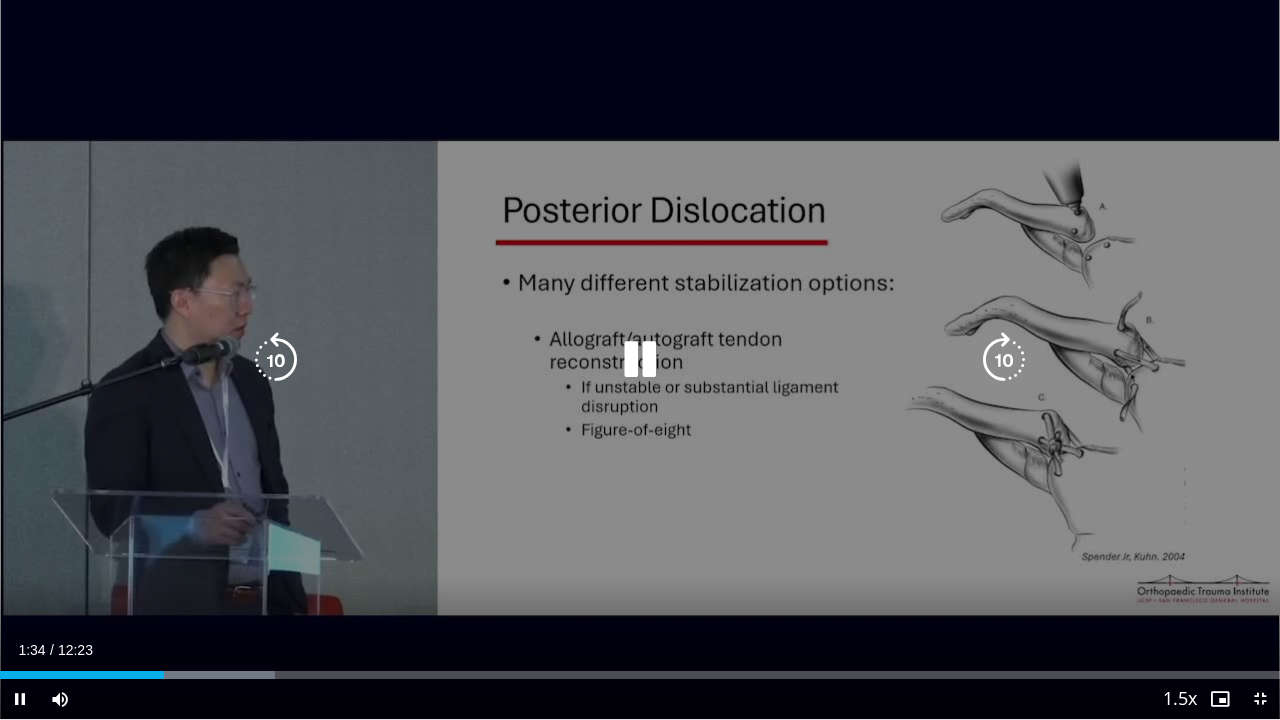 click on "10 seconds
Tap to unmute" at bounding box center [640, 359] 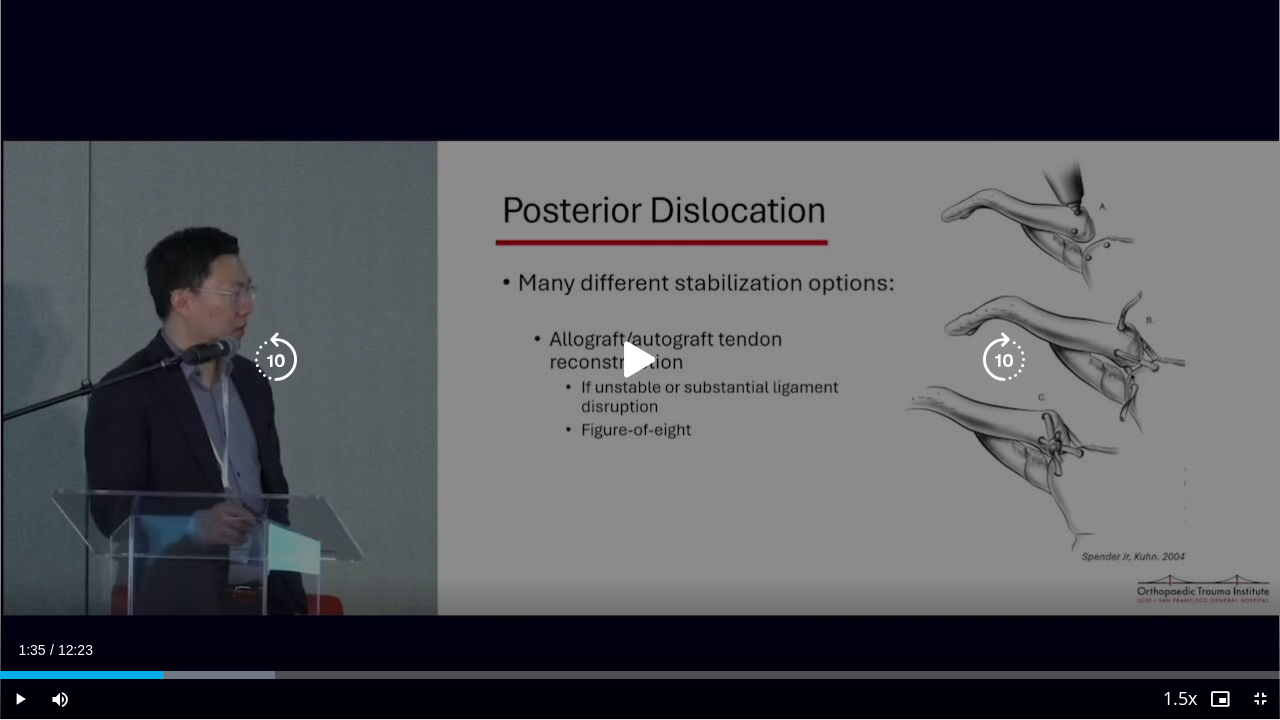 click on "10 seconds
Tap to unmute" at bounding box center (640, 359) 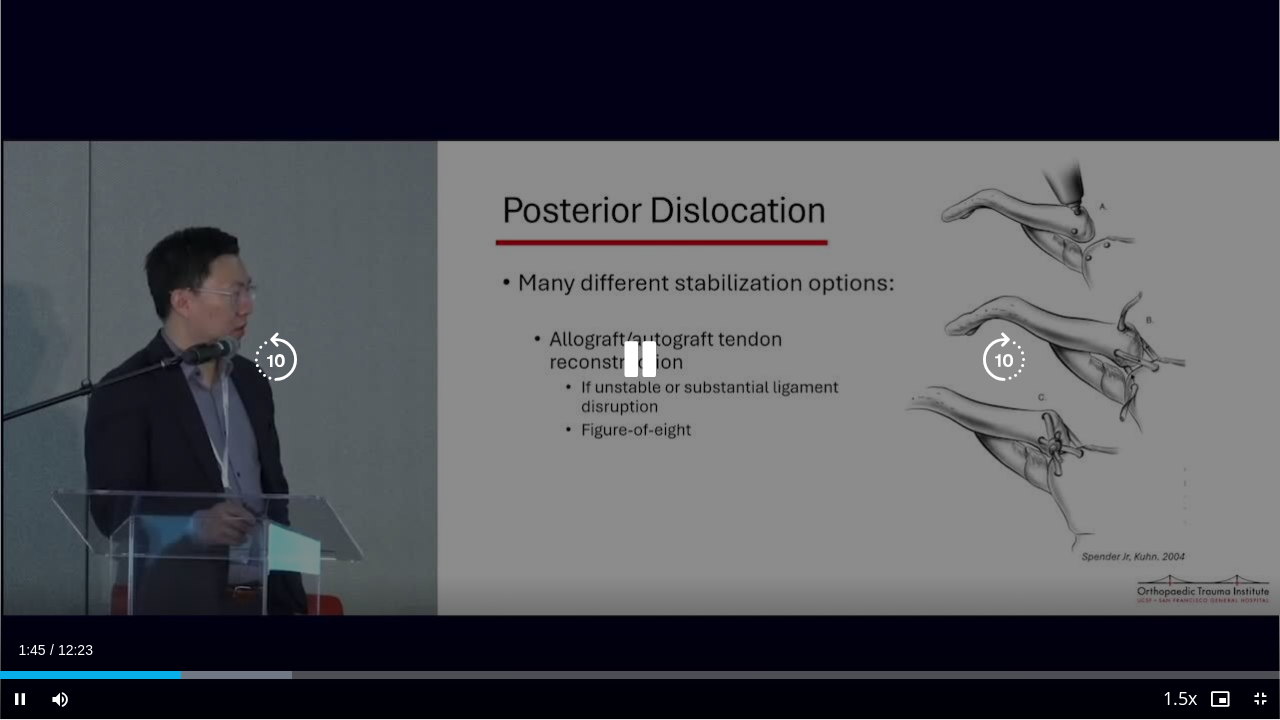 click on "10 seconds
Tap to unmute" at bounding box center [640, 359] 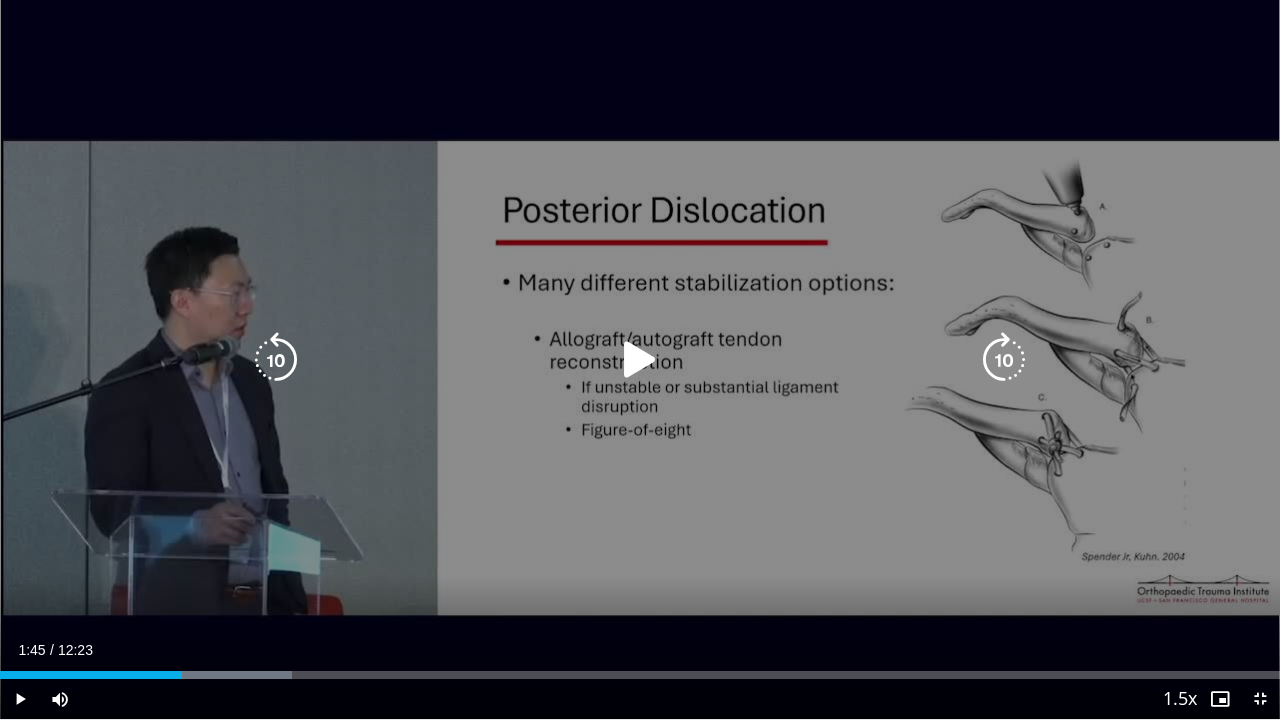 click on "10 seconds
Tap to unmute" at bounding box center (640, 359) 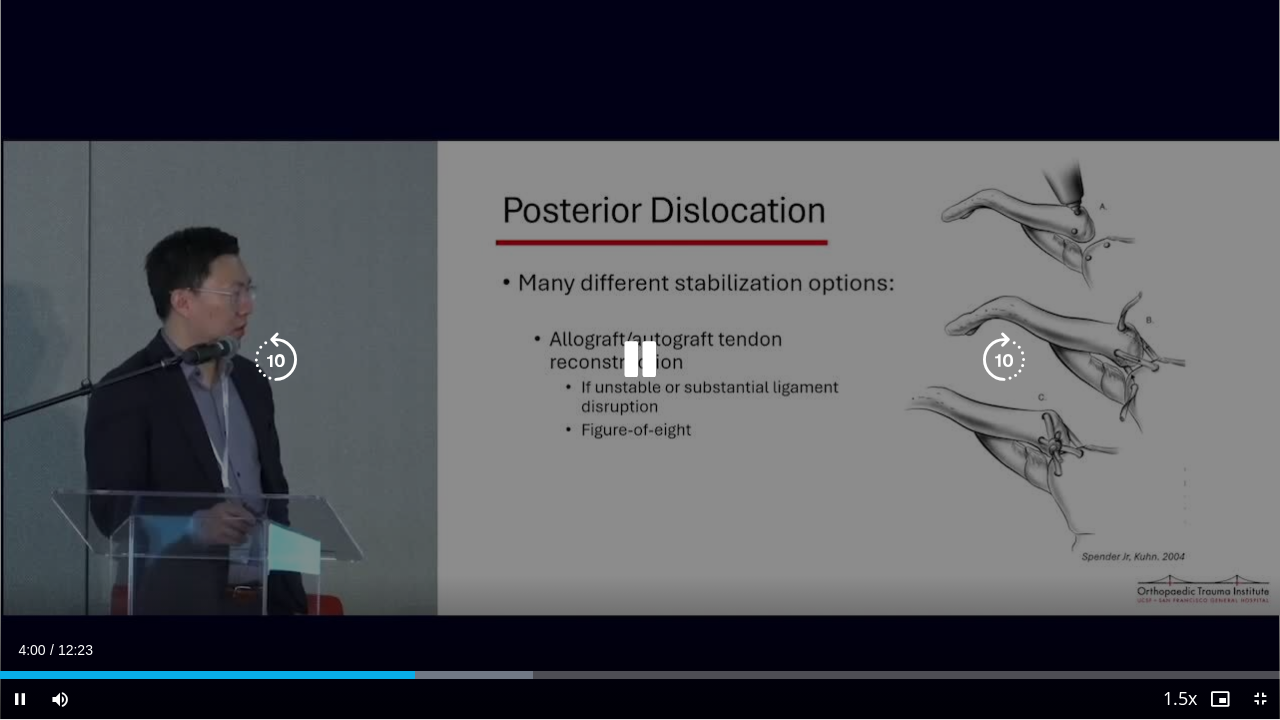 click on "10 seconds
Tap to unmute" at bounding box center [640, 359] 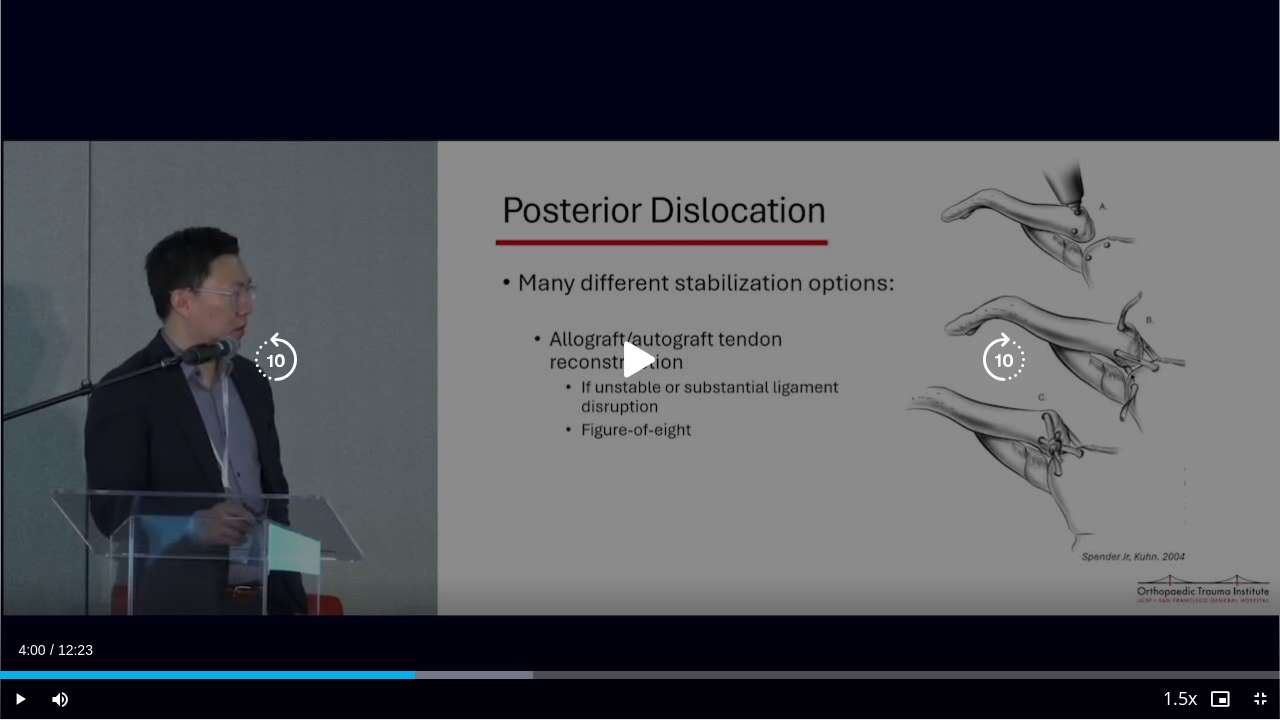 click on "10 seconds
Tap to unmute" at bounding box center (640, 359) 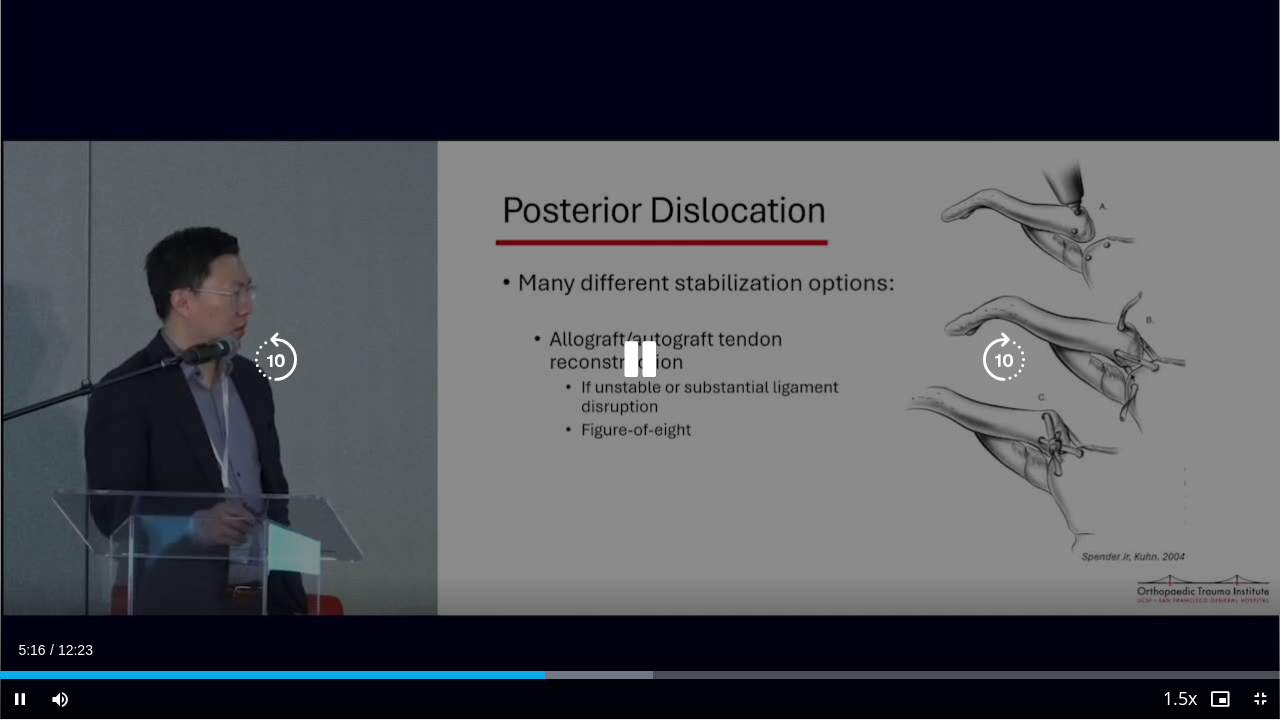 click on "10 seconds
Tap to unmute" at bounding box center [640, 359] 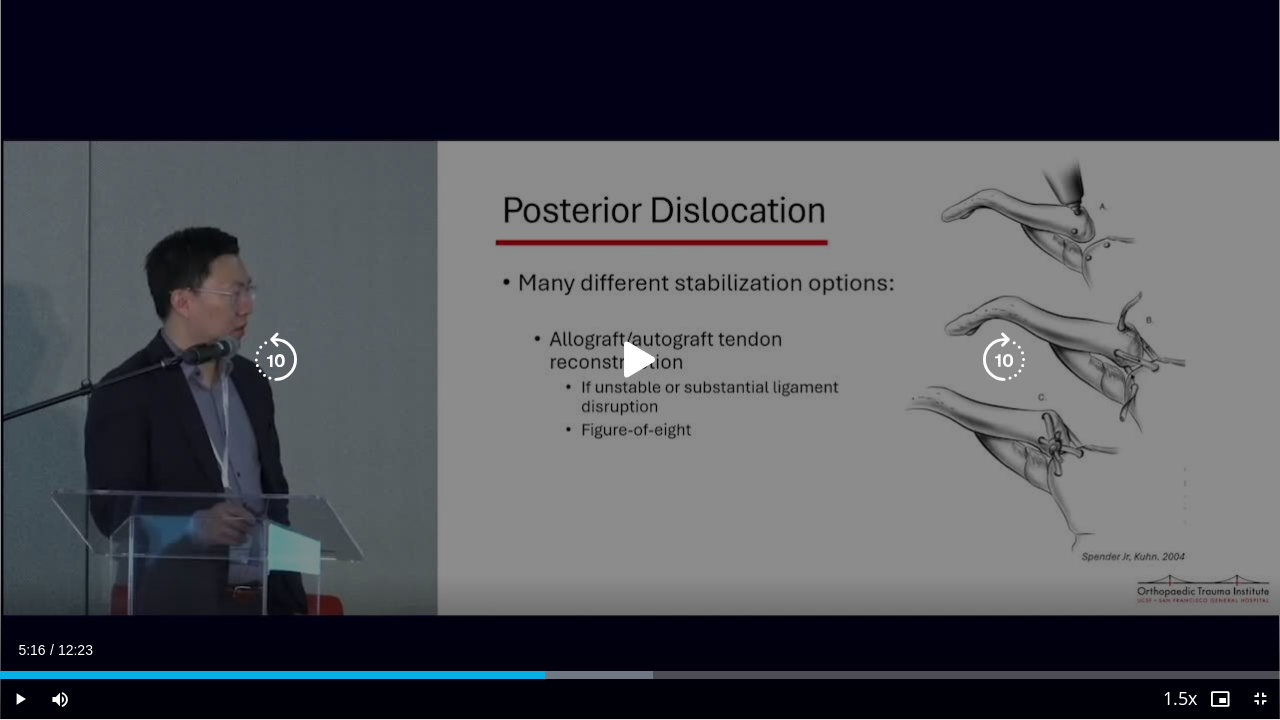click on "10 seconds
Tap to unmute" at bounding box center (640, 359) 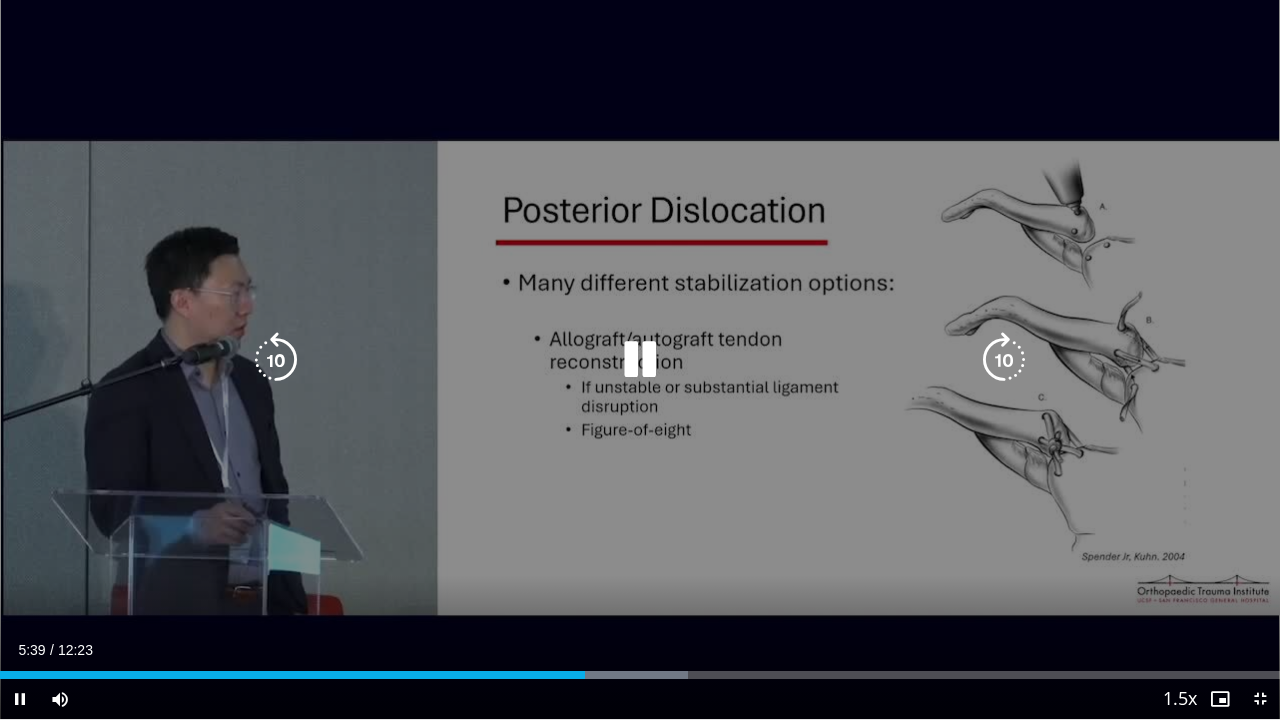 click on "10 seconds
Tap to unmute" at bounding box center [640, 359] 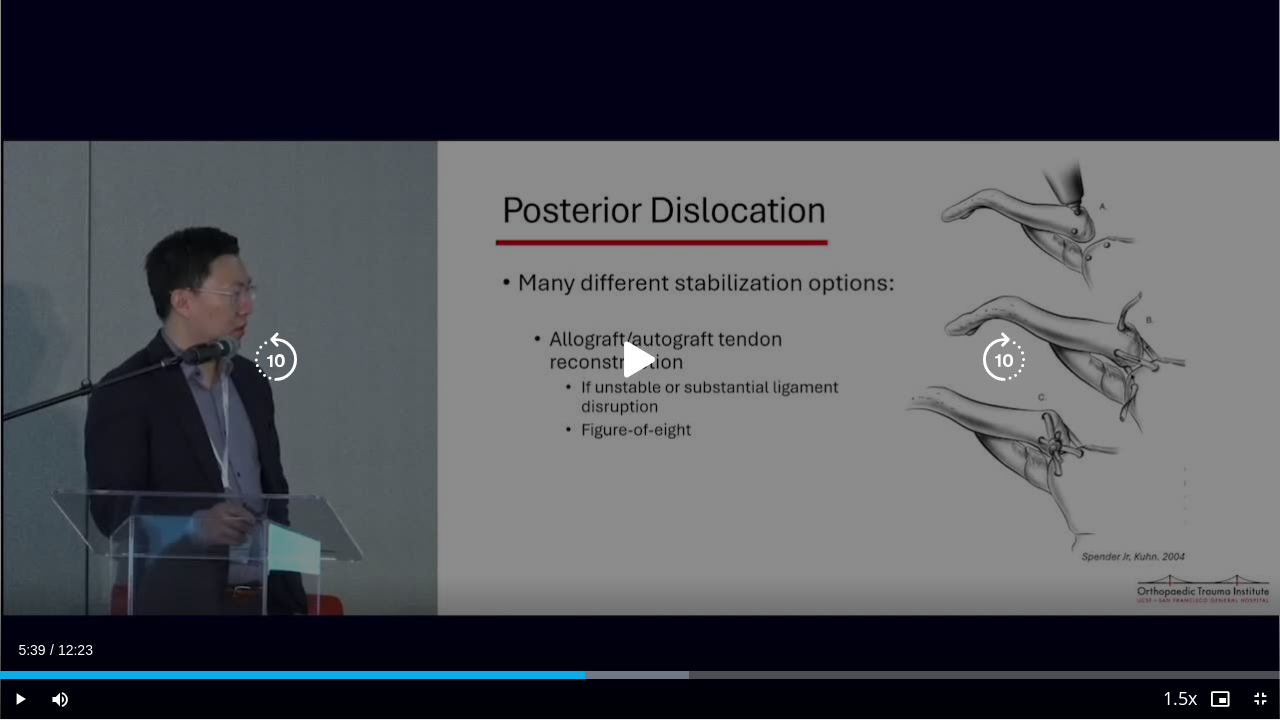 click on "10 seconds
Tap to unmute" at bounding box center (640, 359) 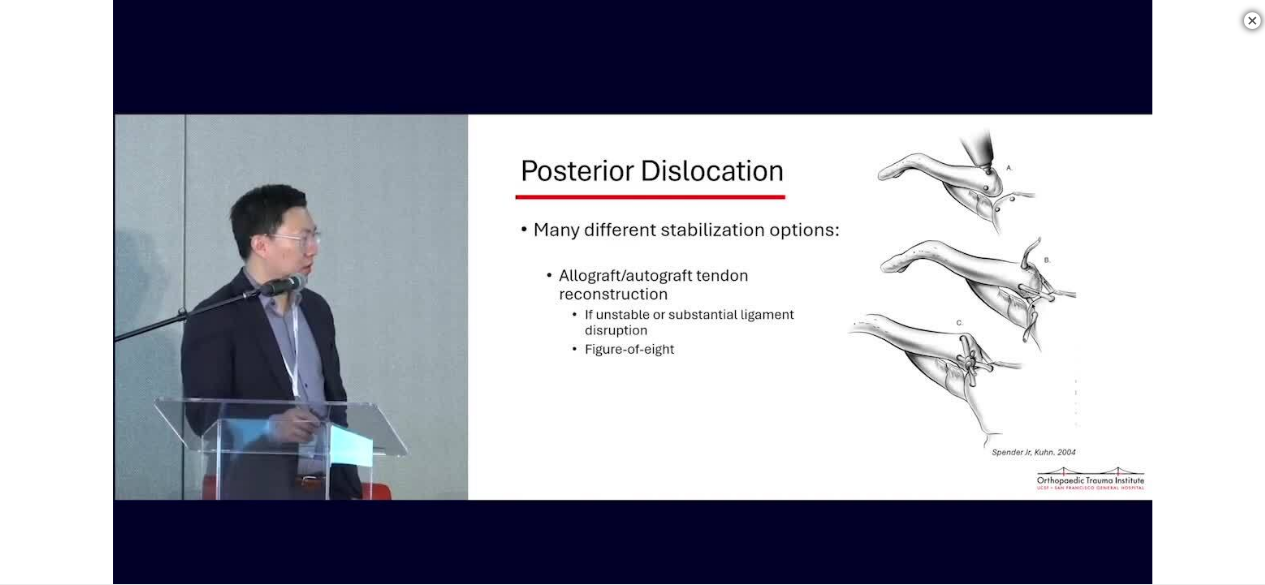 scroll, scrollTop: 600, scrollLeft: 0, axis: vertical 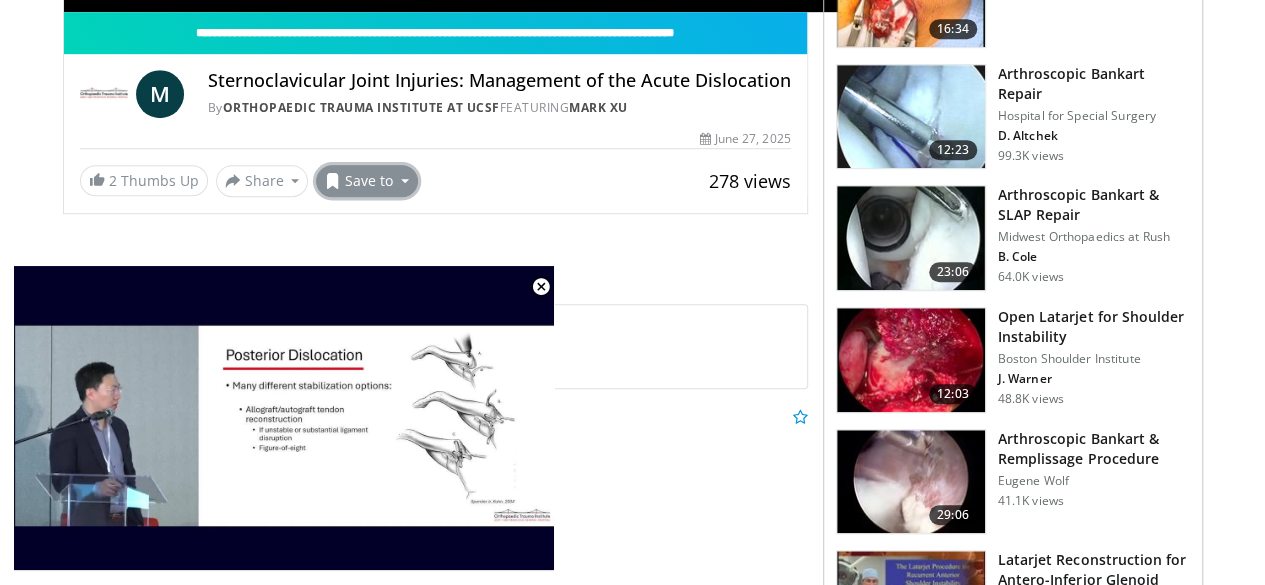 click on "Save to" at bounding box center (367, 181) 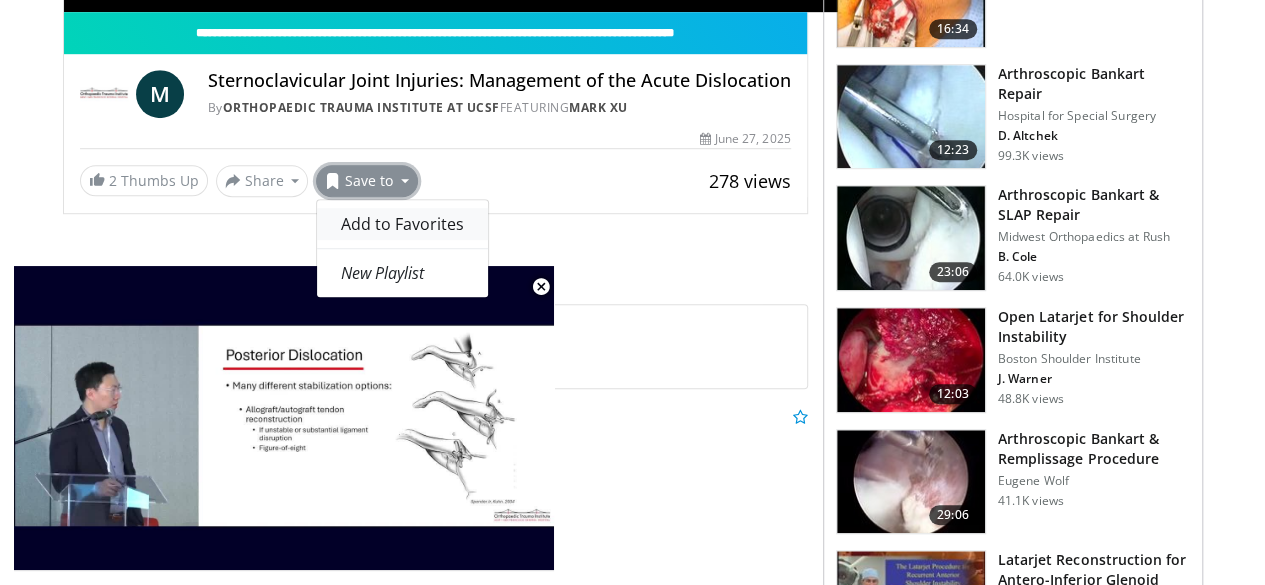 click on "Add to Favorites" at bounding box center (402, 224) 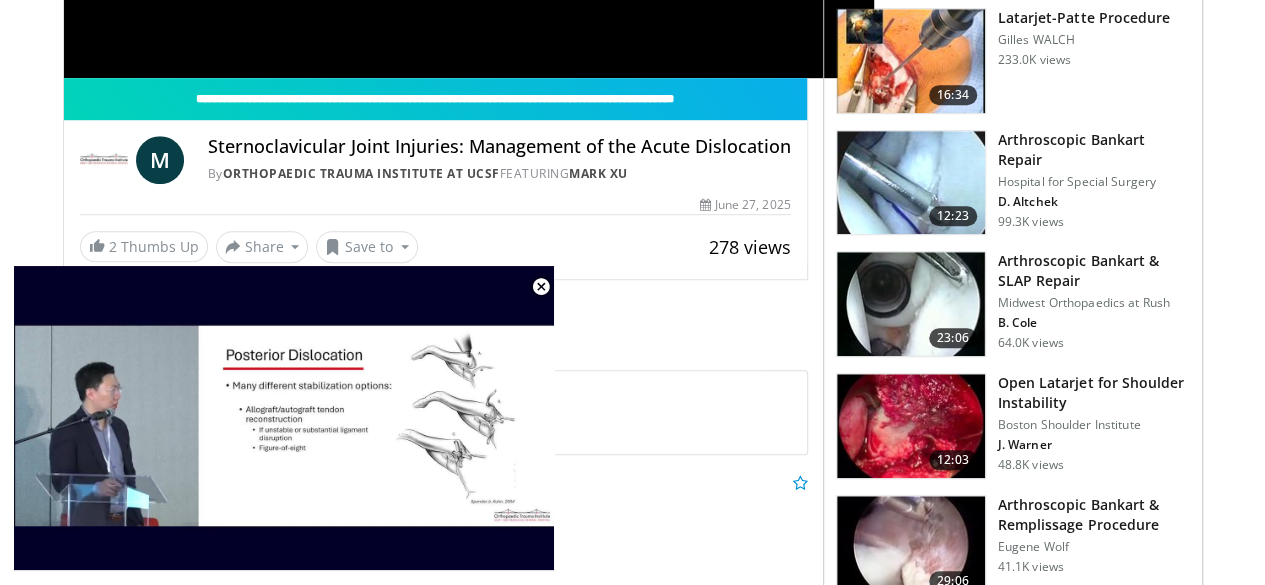 scroll, scrollTop: 665, scrollLeft: 0, axis: vertical 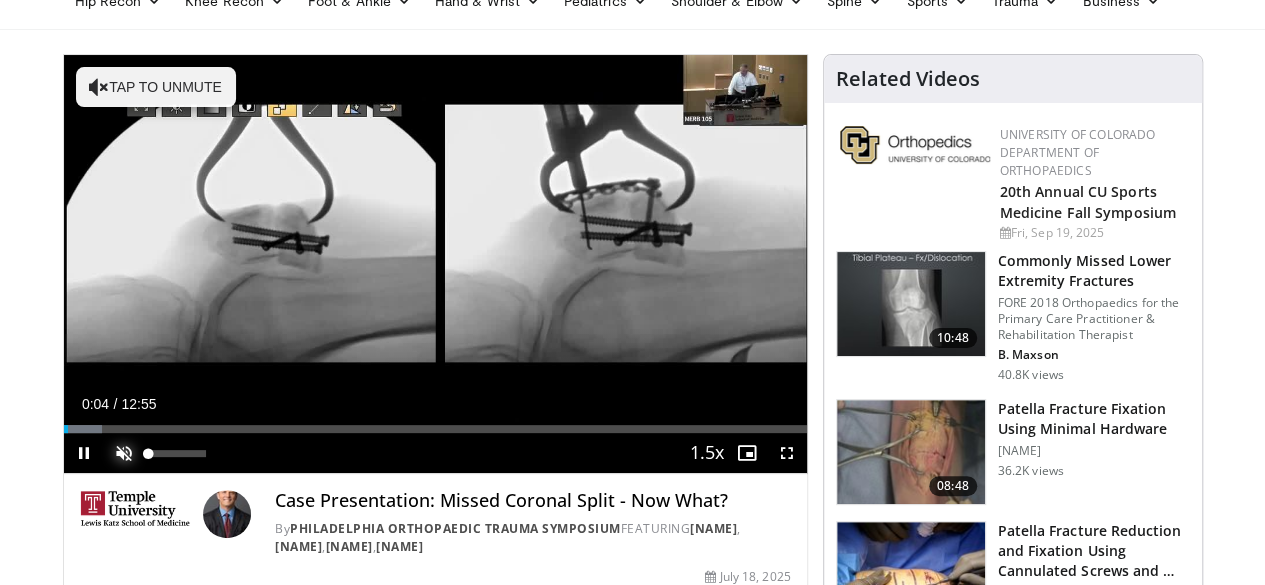 click at bounding box center [124, 453] 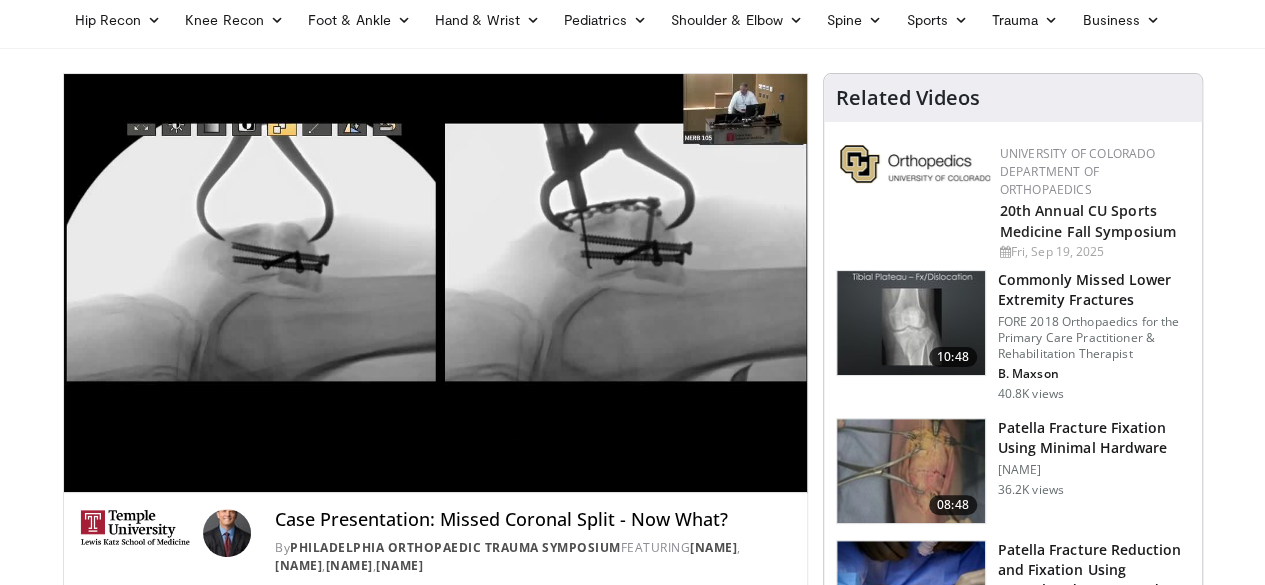 scroll, scrollTop: 100, scrollLeft: 0, axis: vertical 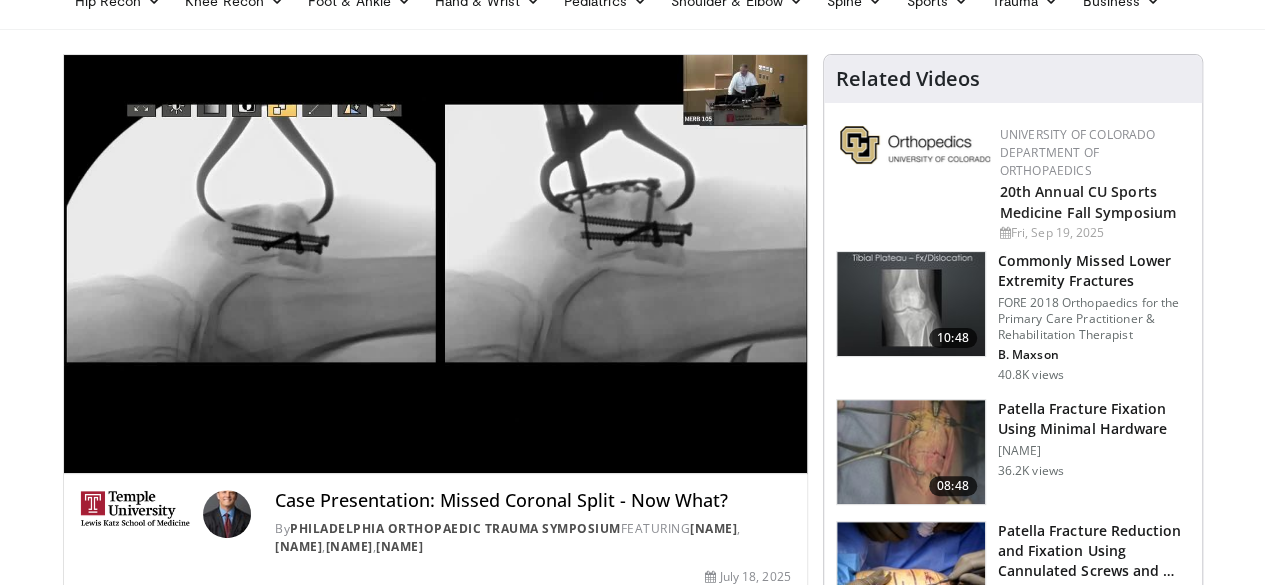 click on "**********" at bounding box center [443, 1544] 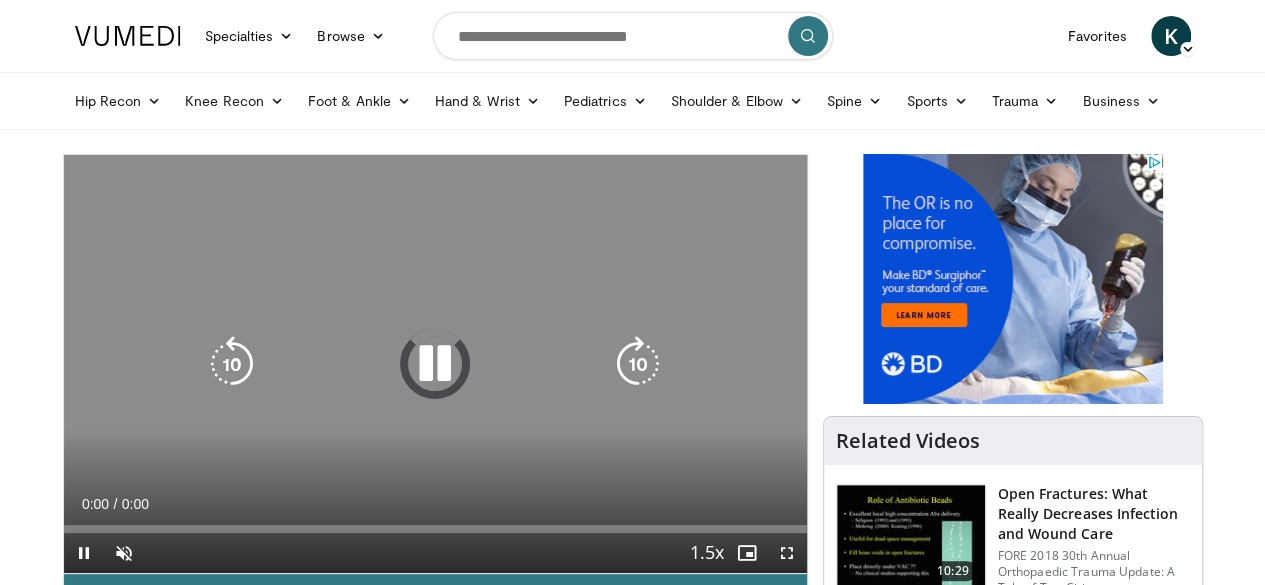 scroll, scrollTop: 0, scrollLeft: 0, axis: both 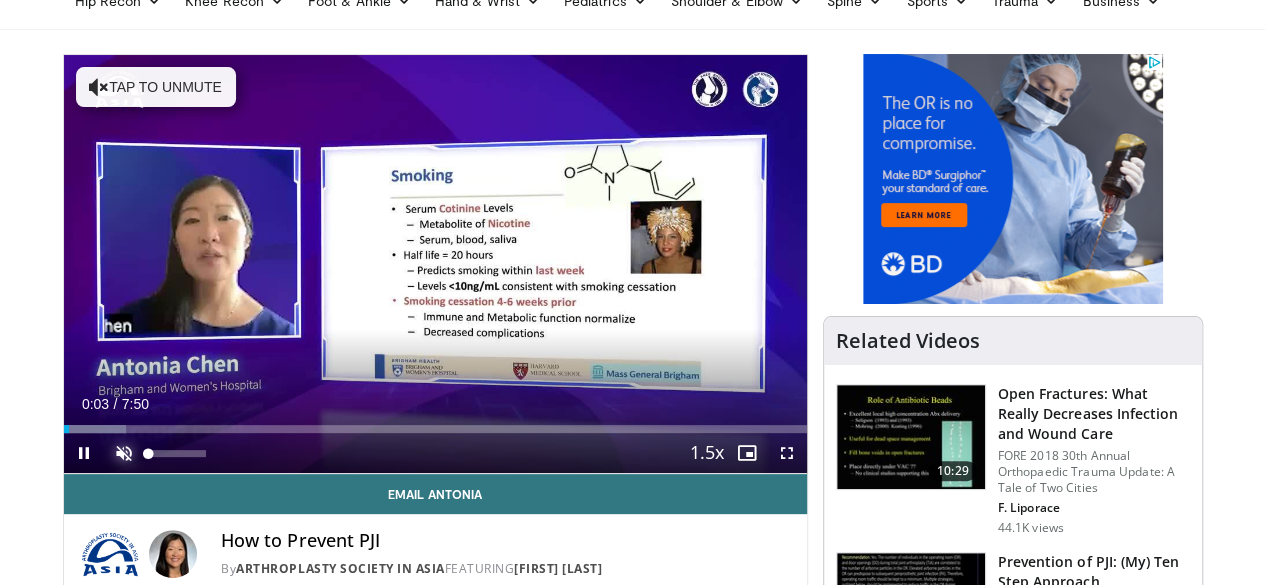 click at bounding box center (124, 453) 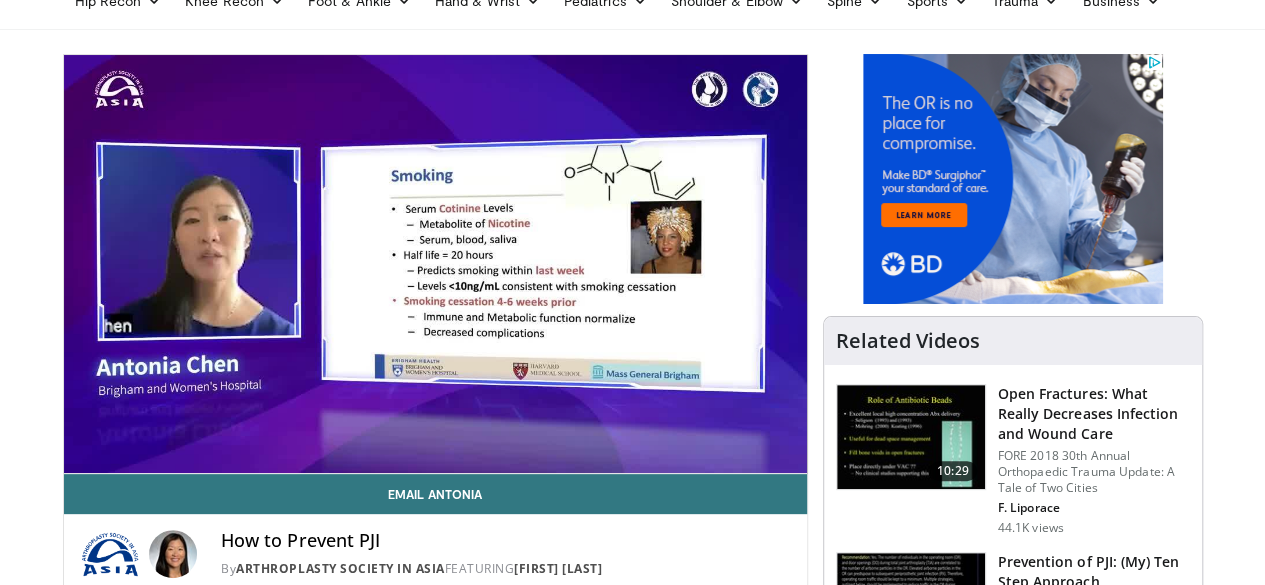 click on "10 seconds
Tap to unmute" at bounding box center [435, 264] 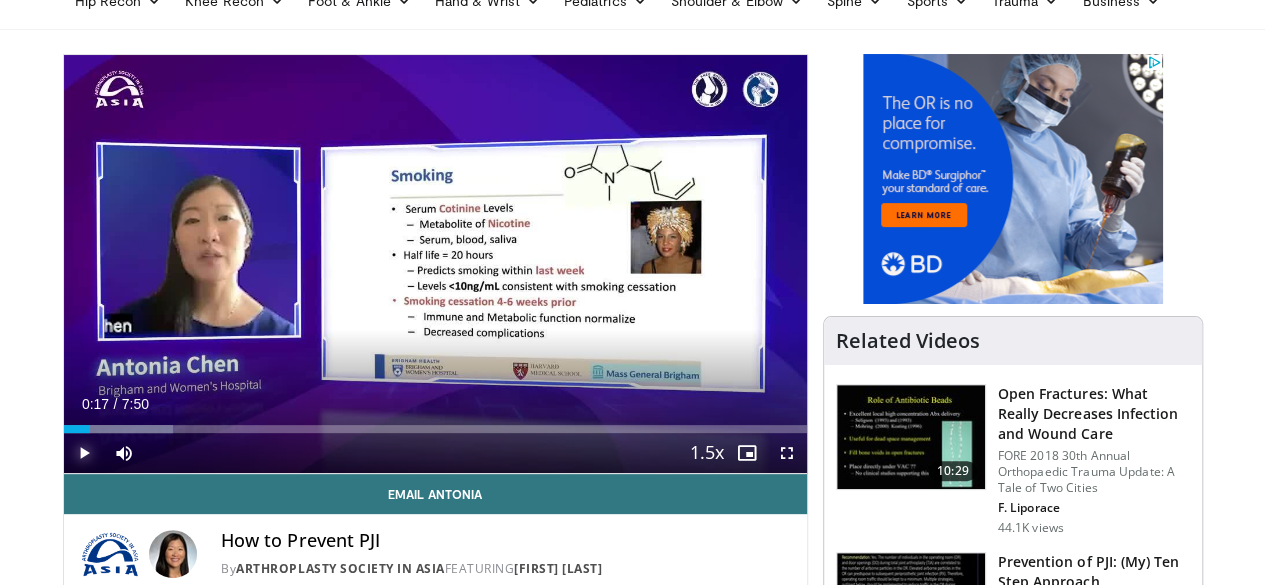 click at bounding box center (84, 453) 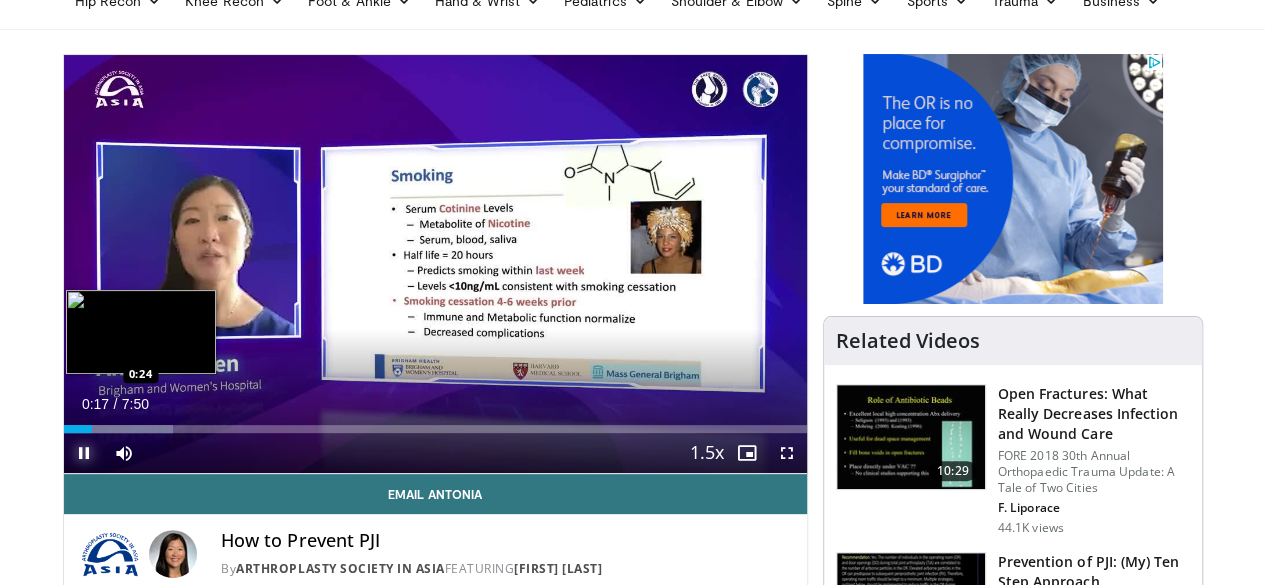 click at bounding box center (118, 429) 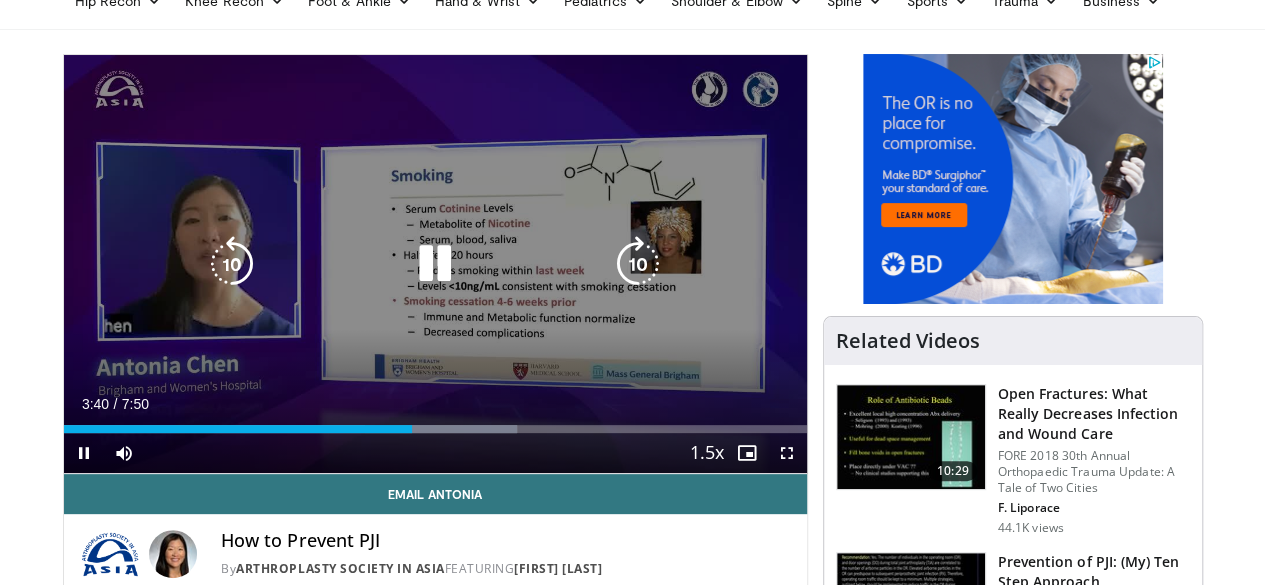click at bounding box center [435, 264] 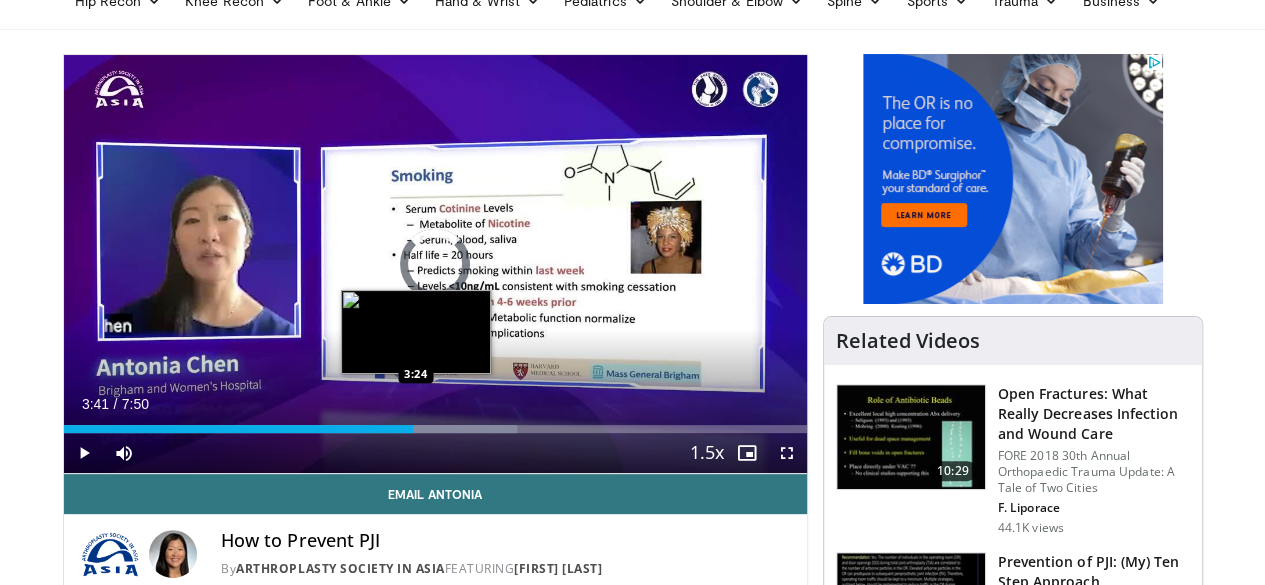 click on "Loaded :  61.10% 3:41 3:24" at bounding box center (435, 429) 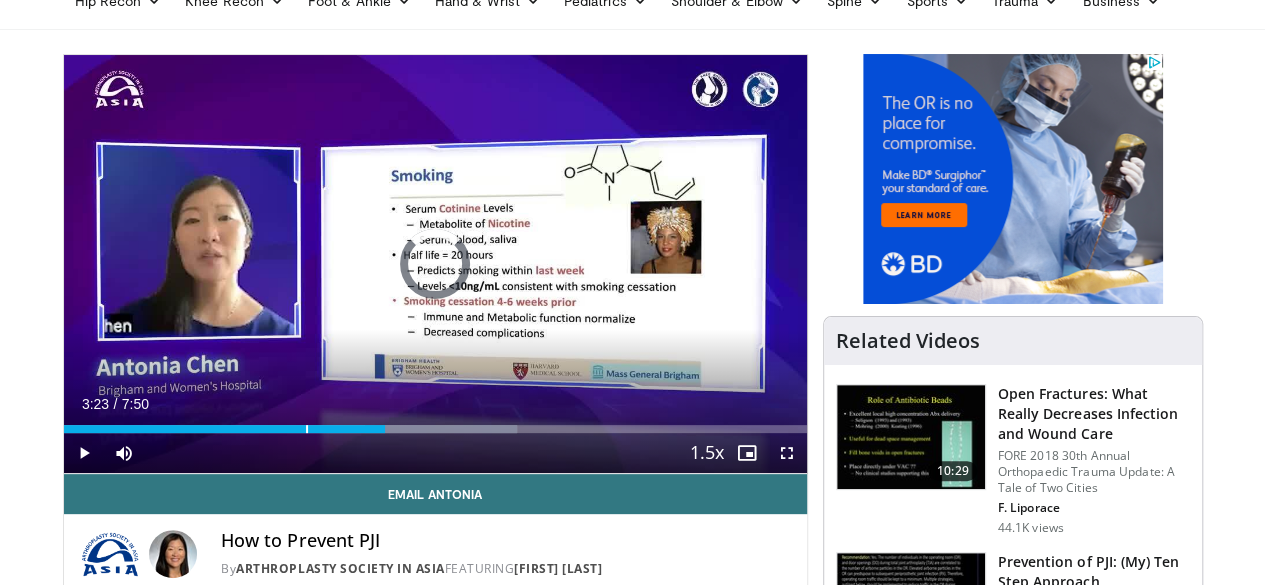 click on "Current Time  3:23 / Duration  7:50 Play Skip Backward Skip Forward Mute 0% Loaded :  61.10% 3:23 2:20 Stream Type  LIVE Seek to live, currently behind live LIVE   1.5x Playback Rate 0.5x 0.75x 1x 1.25x 1.5x , selected 1.75x 2x Chapters Chapters Descriptions descriptions off , selected Captions captions settings , opens captions settings dialog captions off , selected Audio Track en (Main) , selected Fullscreen Enable picture-in-picture mode" at bounding box center [435, 453] 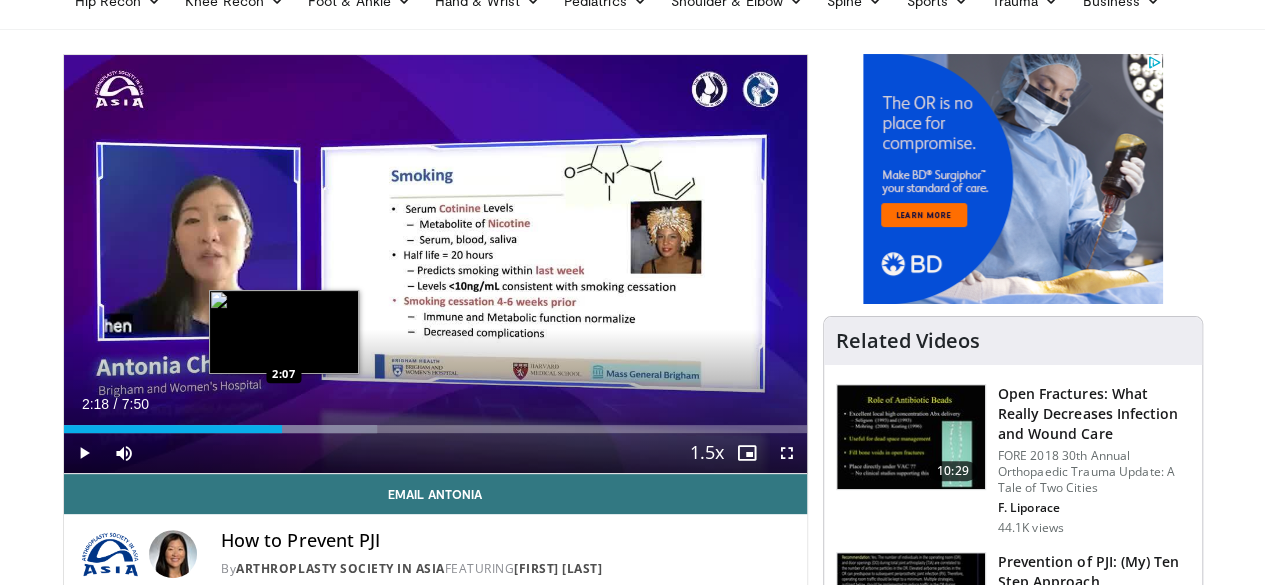 click on "2:18" at bounding box center (173, 429) 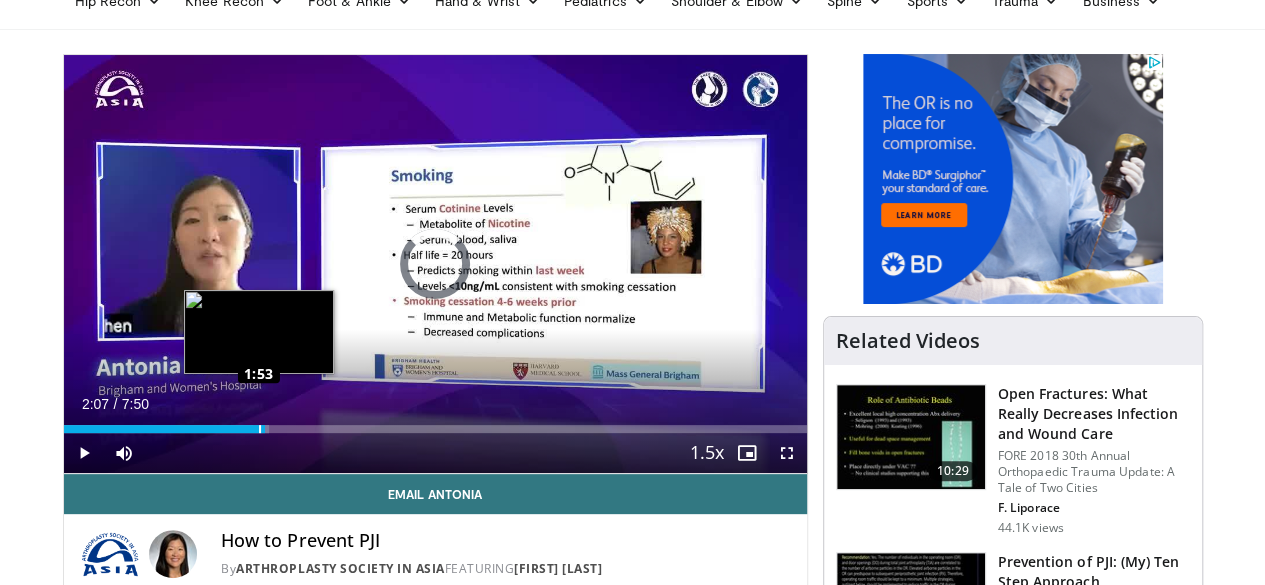 click on "Loaded :  27.62% 1:53 1:53" at bounding box center (435, 423) 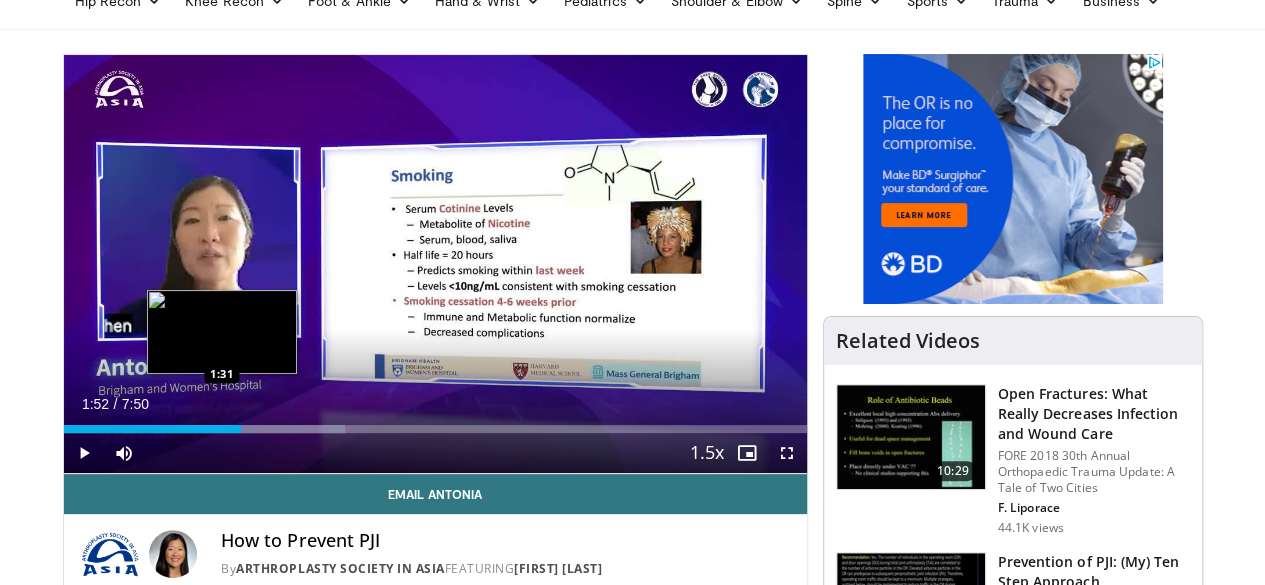 click on "Loaded :  37.92% 1:52 1:31" at bounding box center (435, 423) 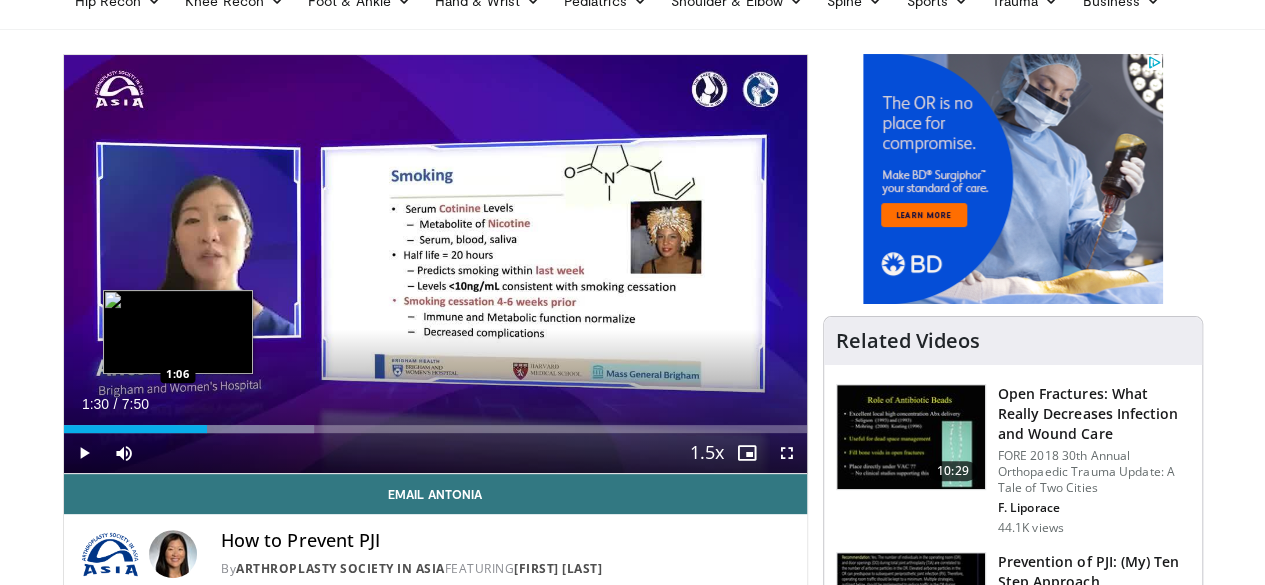 click on "1:30" at bounding box center (135, 429) 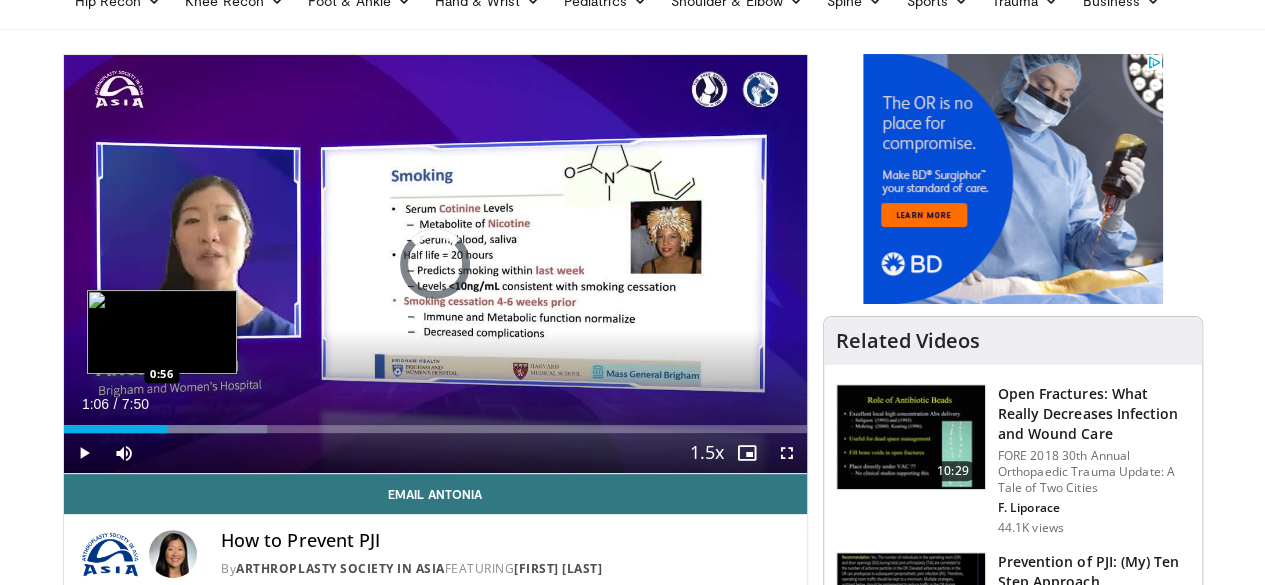 click on "1:06" at bounding box center (116, 429) 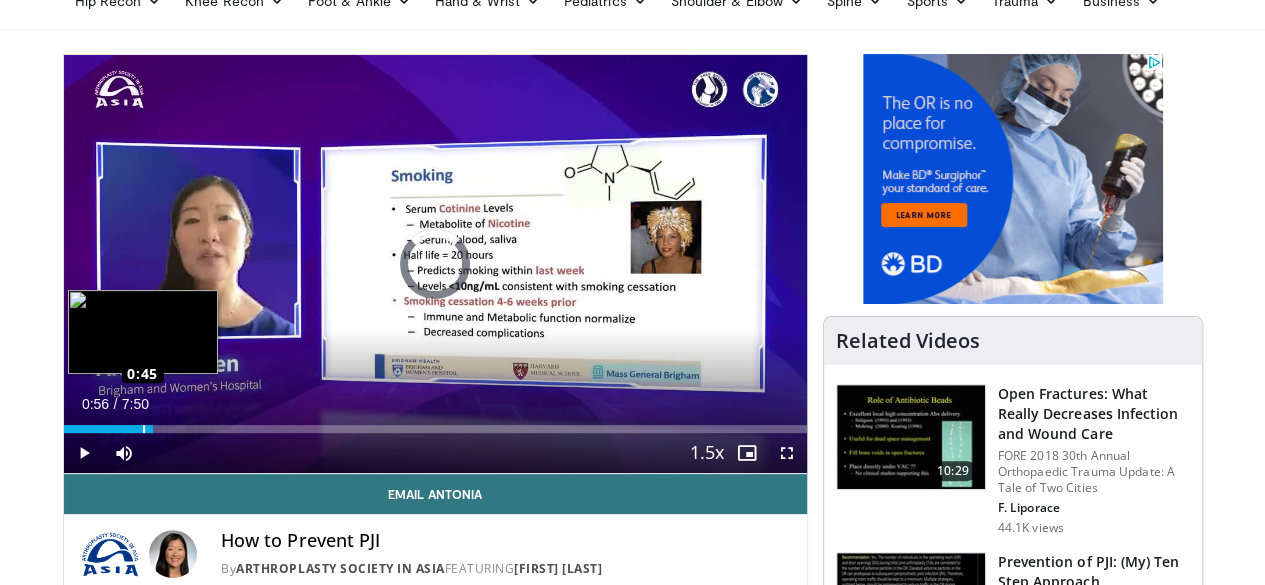 click on "0:45" at bounding box center (109, 429) 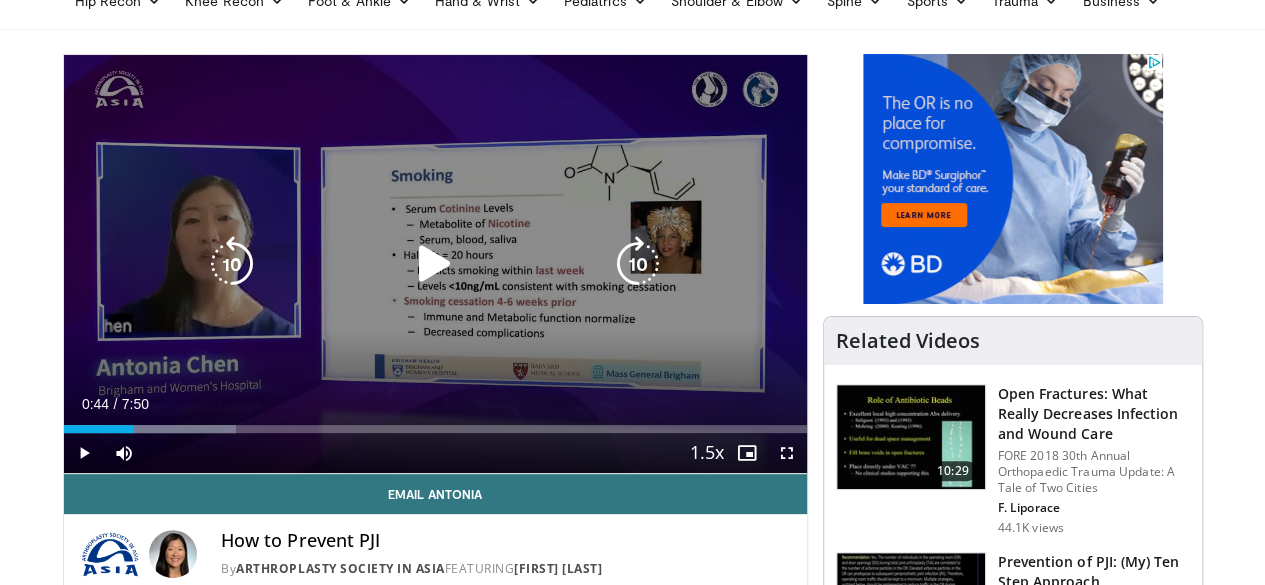 click at bounding box center [435, 264] 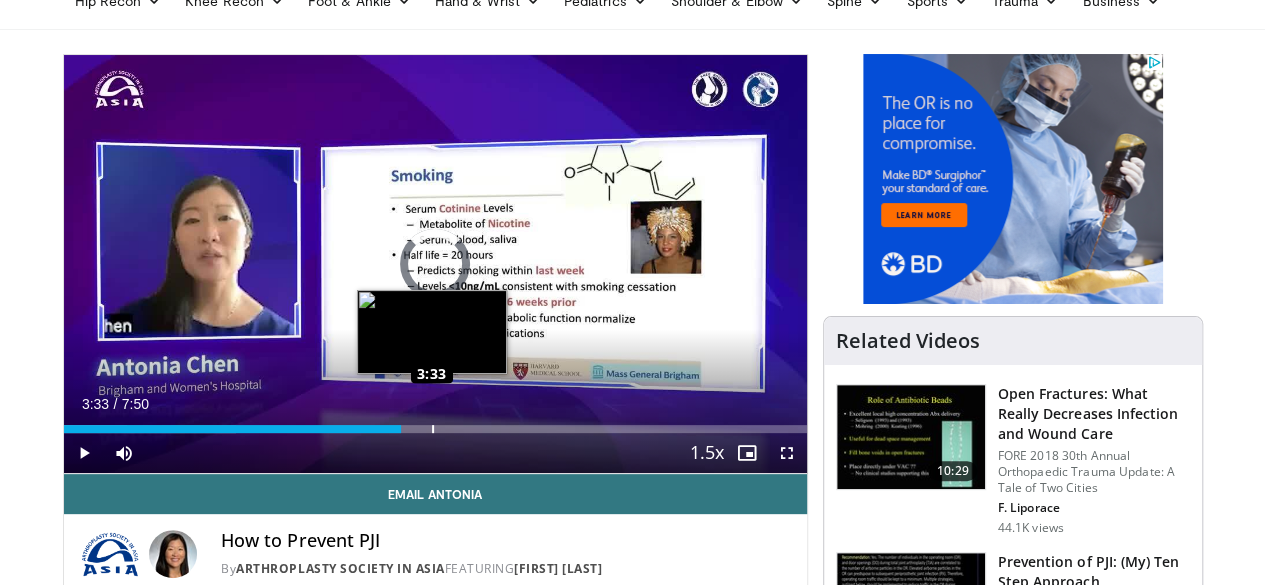 click on "Loaded :  23.16% 3:33 3:33" at bounding box center [435, 429] 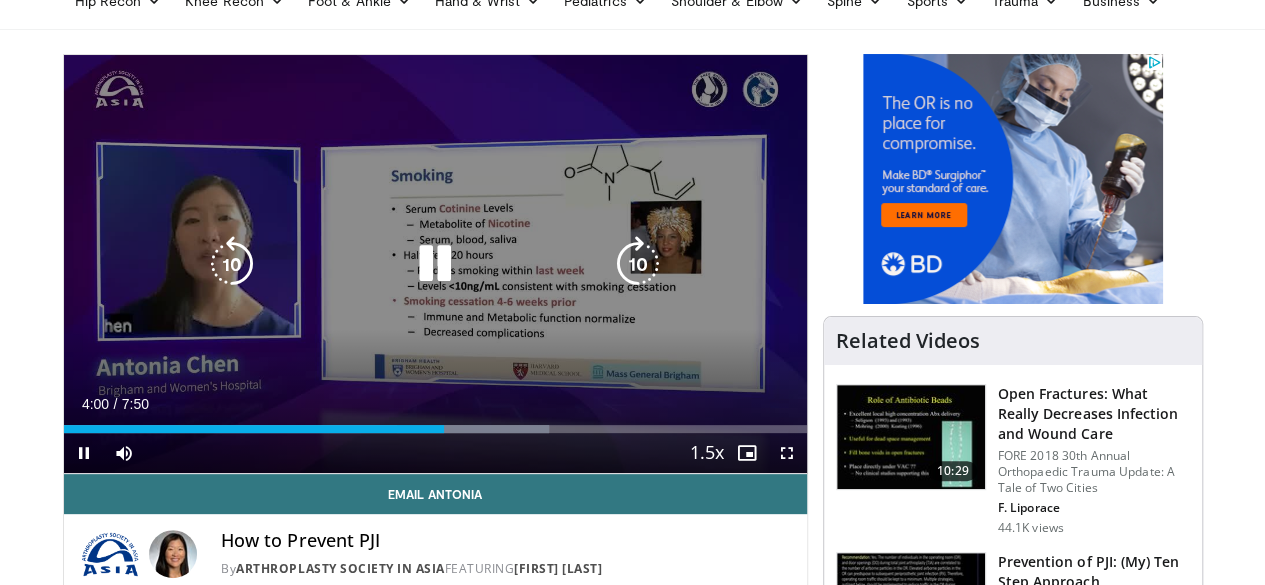 click on "10 seconds
Tap to unmute" at bounding box center [435, 264] 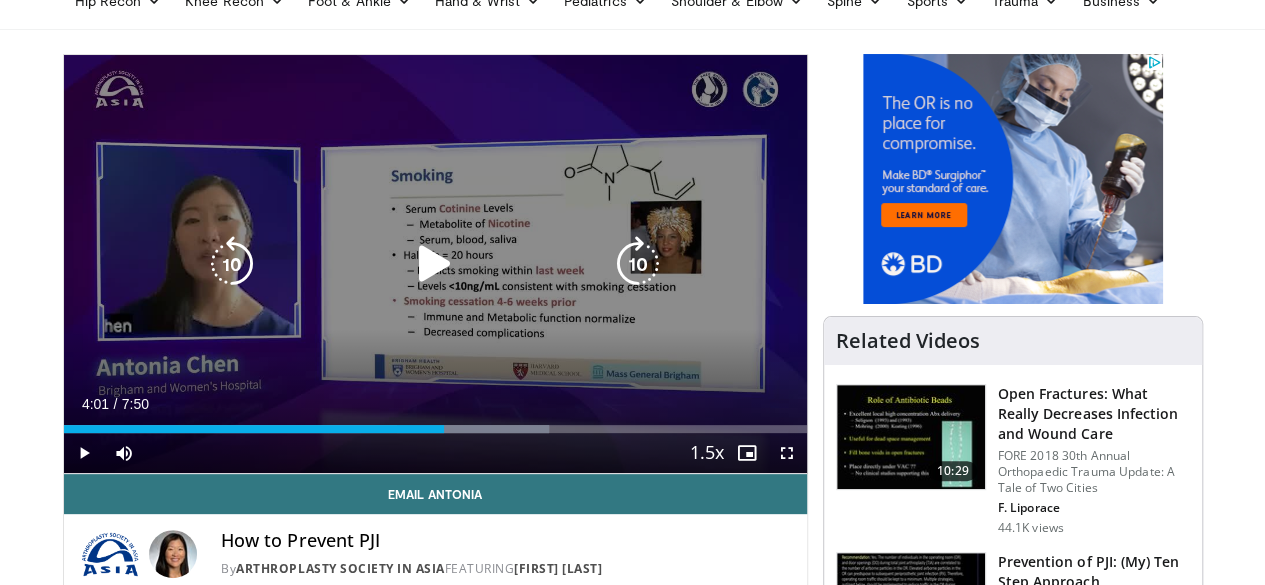 click on "10 seconds
Tap to unmute" at bounding box center [435, 264] 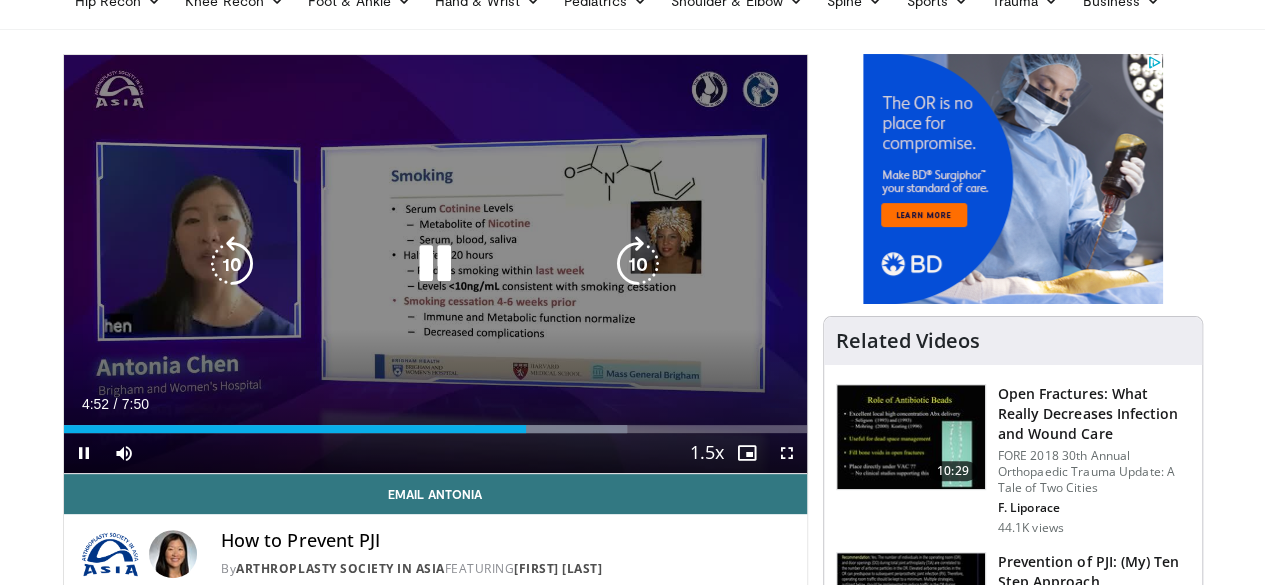 click at bounding box center [435, 264] 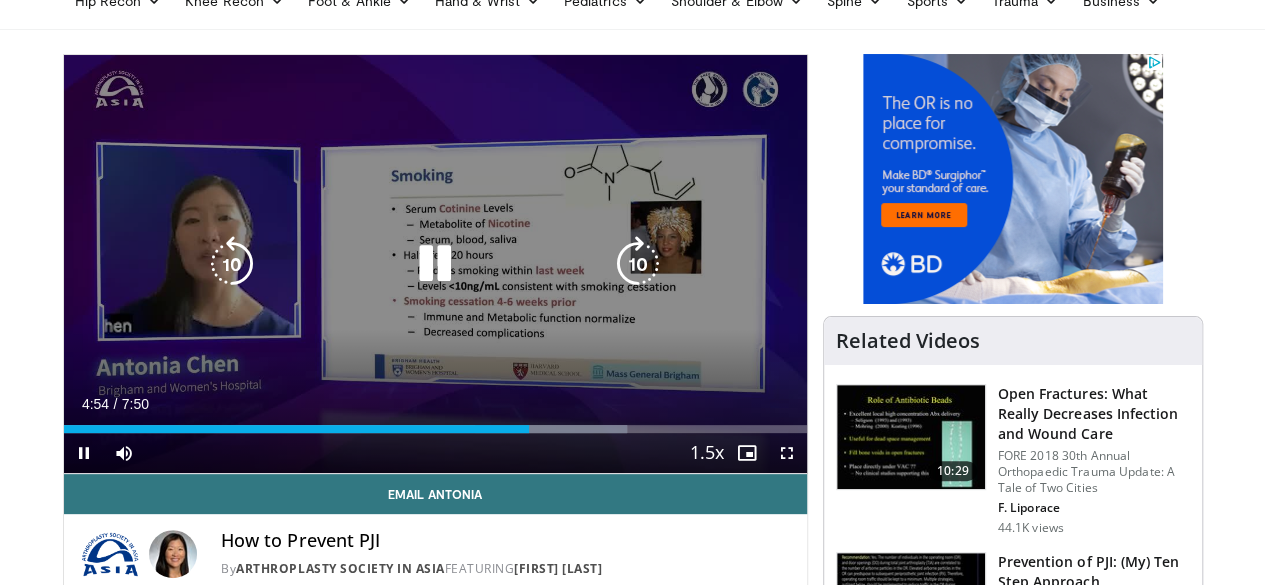 click at bounding box center (435, 264) 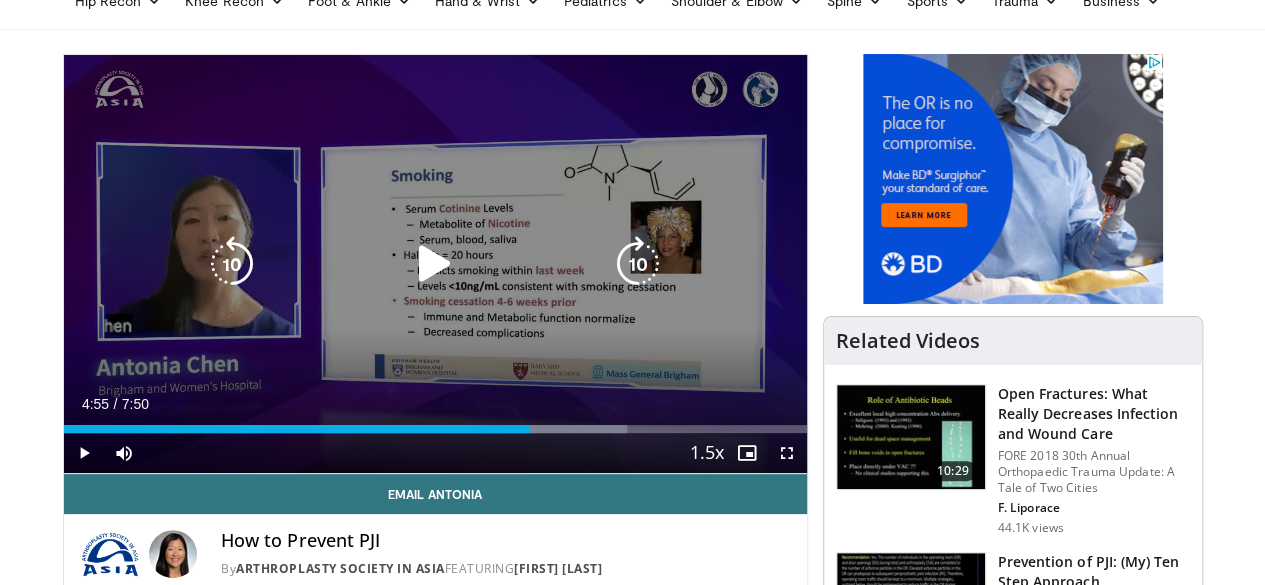 click at bounding box center [435, 264] 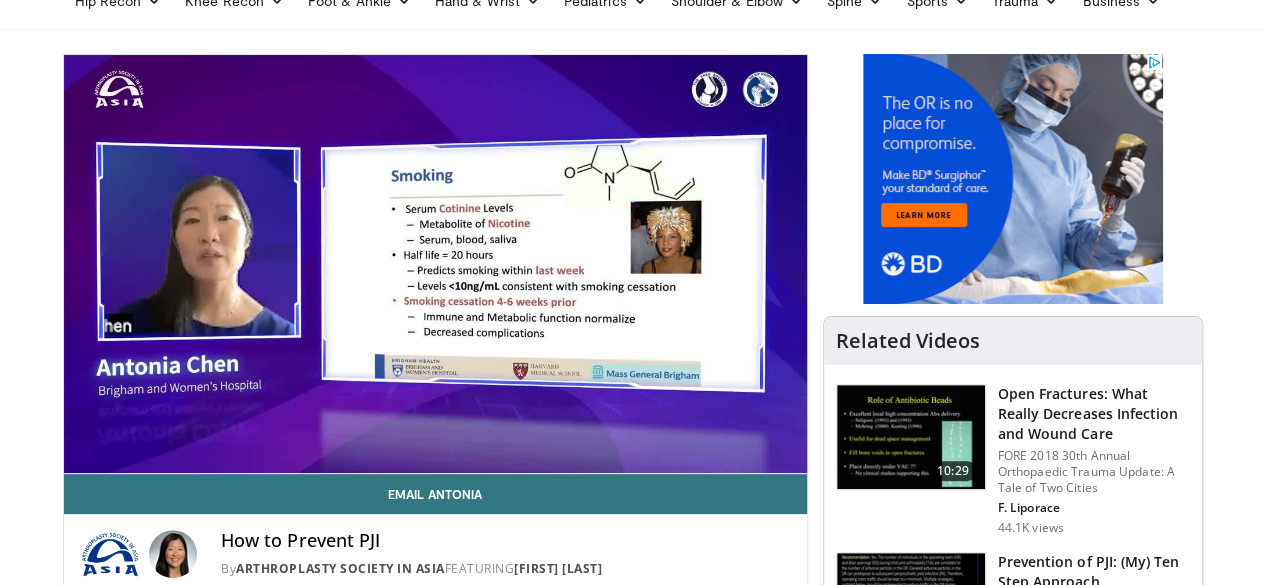 click on "**********" at bounding box center [443, 1551] 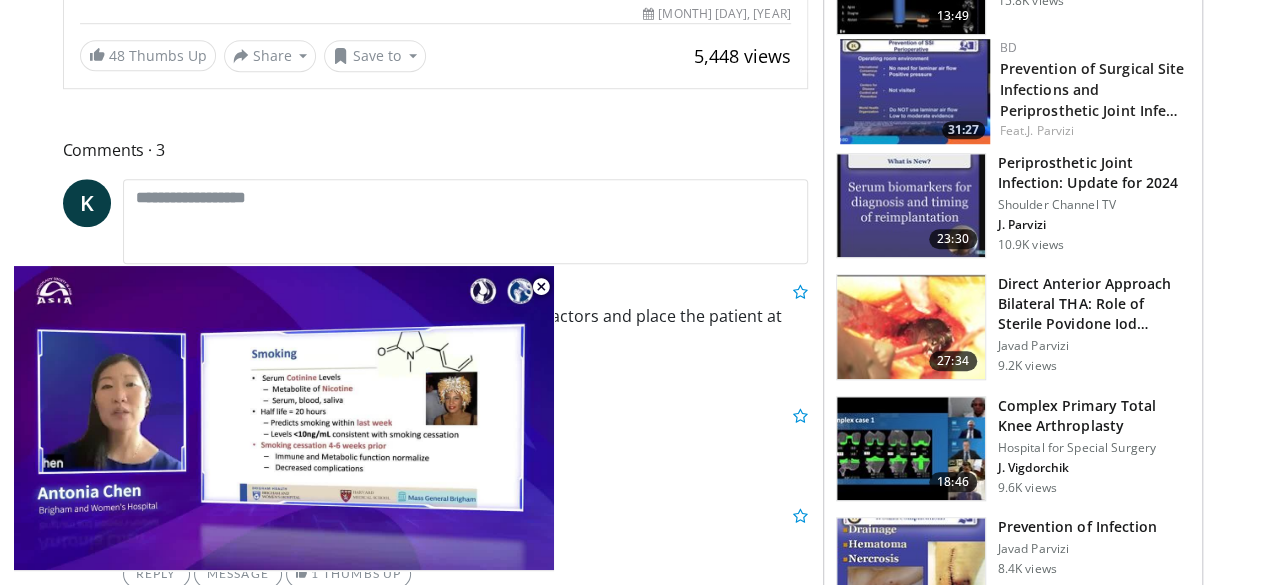 scroll, scrollTop: 600, scrollLeft: 0, axis: vertical 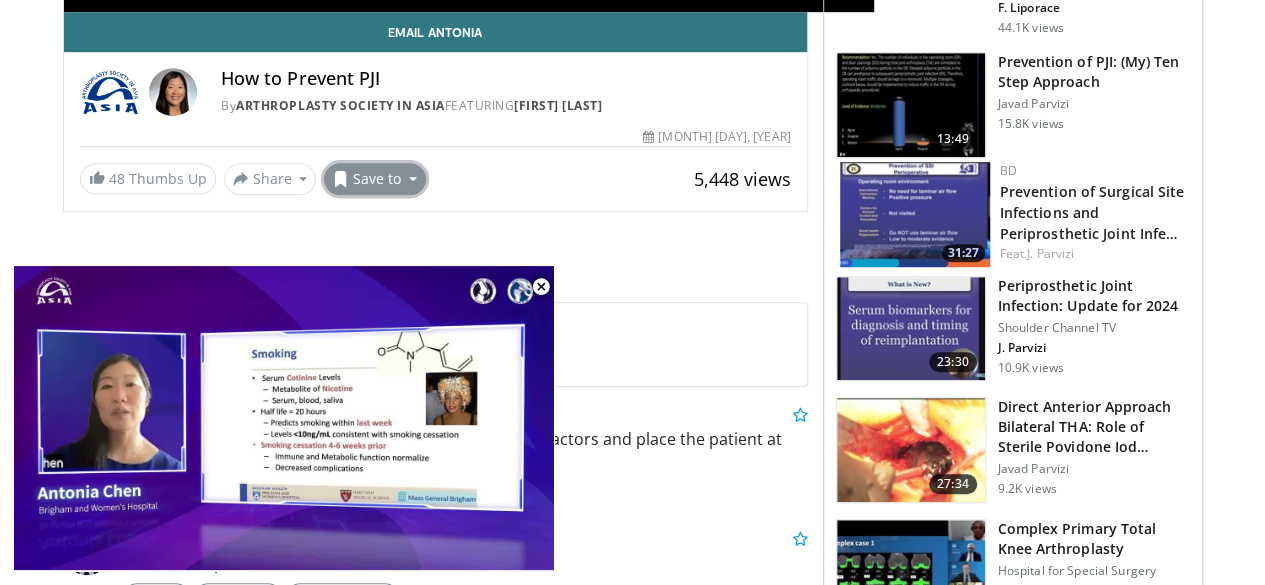 click on "Save to" at bounding box center (375, 179) 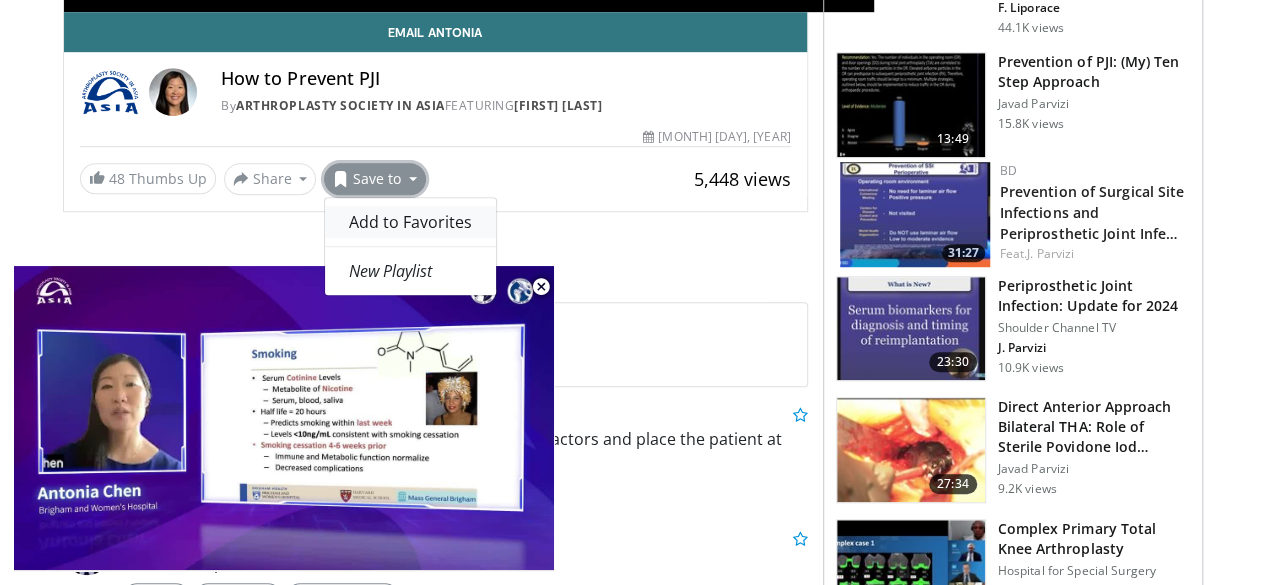 click on "Add to Favorites" at bounding box center (410, 222) 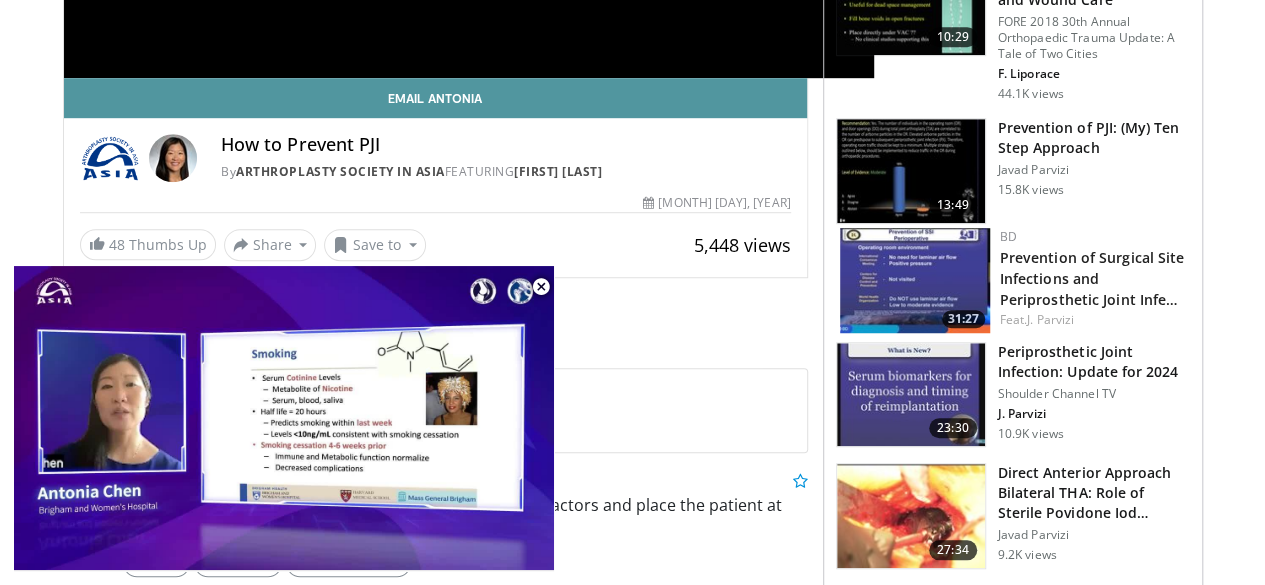 scroll, scrollTop: 665, scrollLeft: 0, axis: vertical 